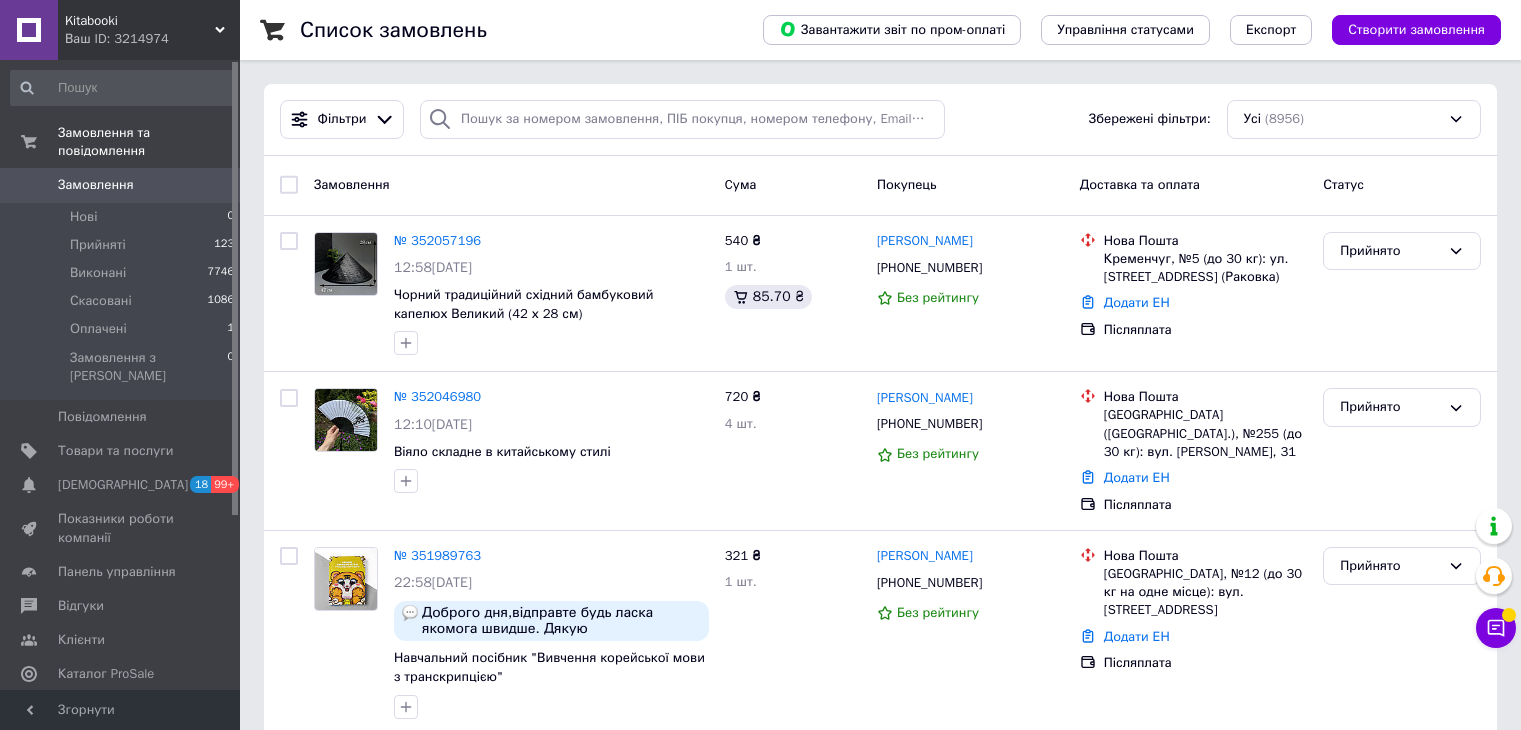 scroll, scrollTop: 0, scrollLeft: 0, axis: both 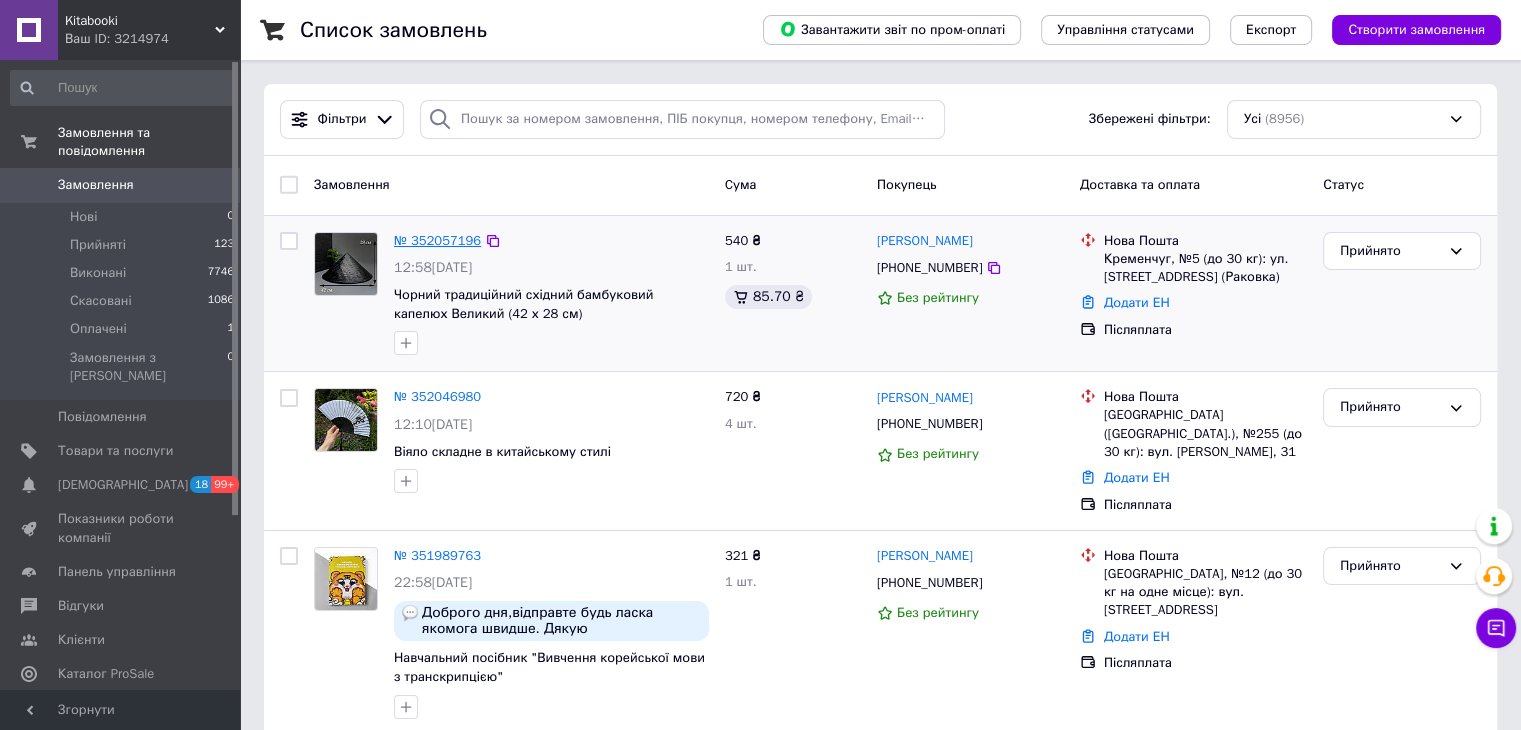 click on "№ 352057196" at bounding box center (437, 240) 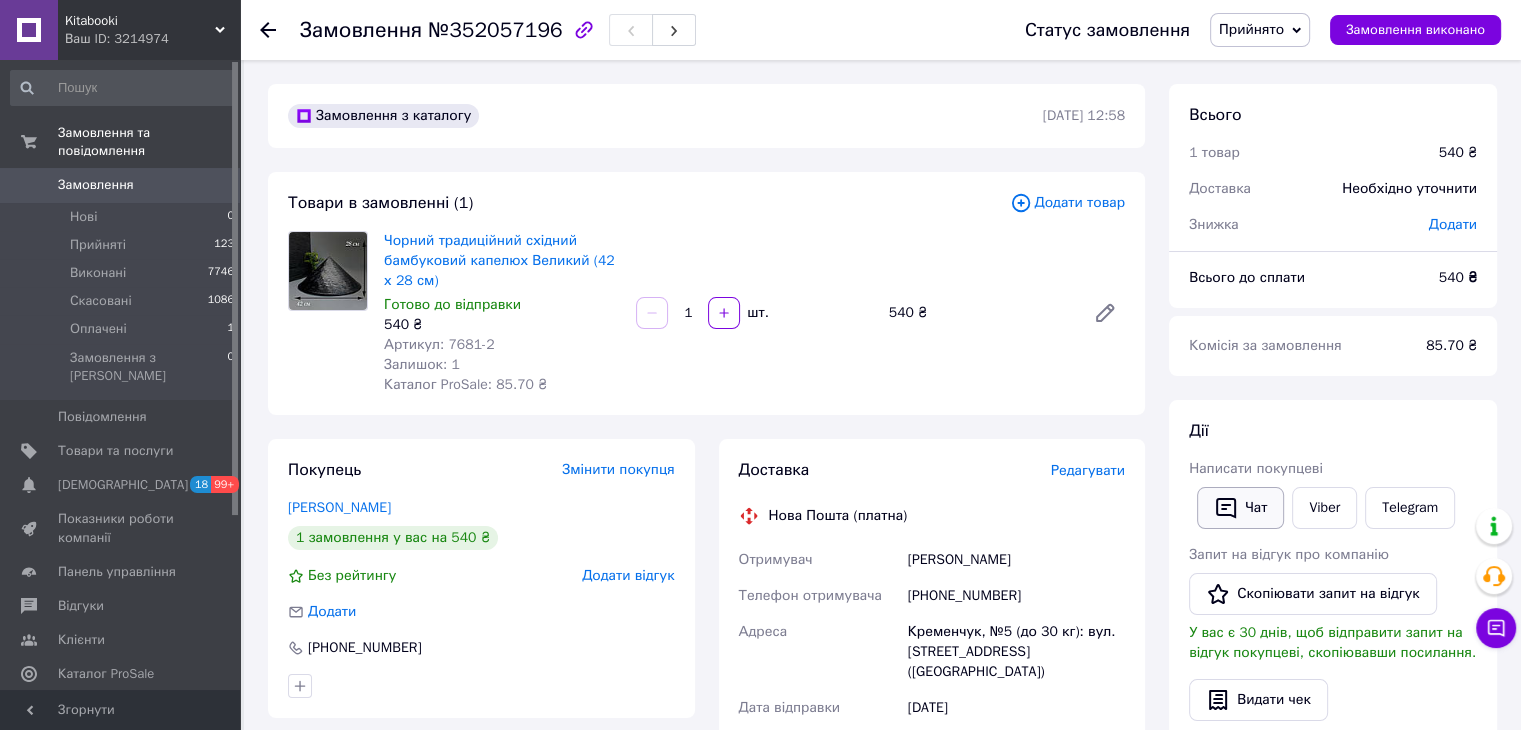 click on "Чат" at bounding box center [1240, 508] 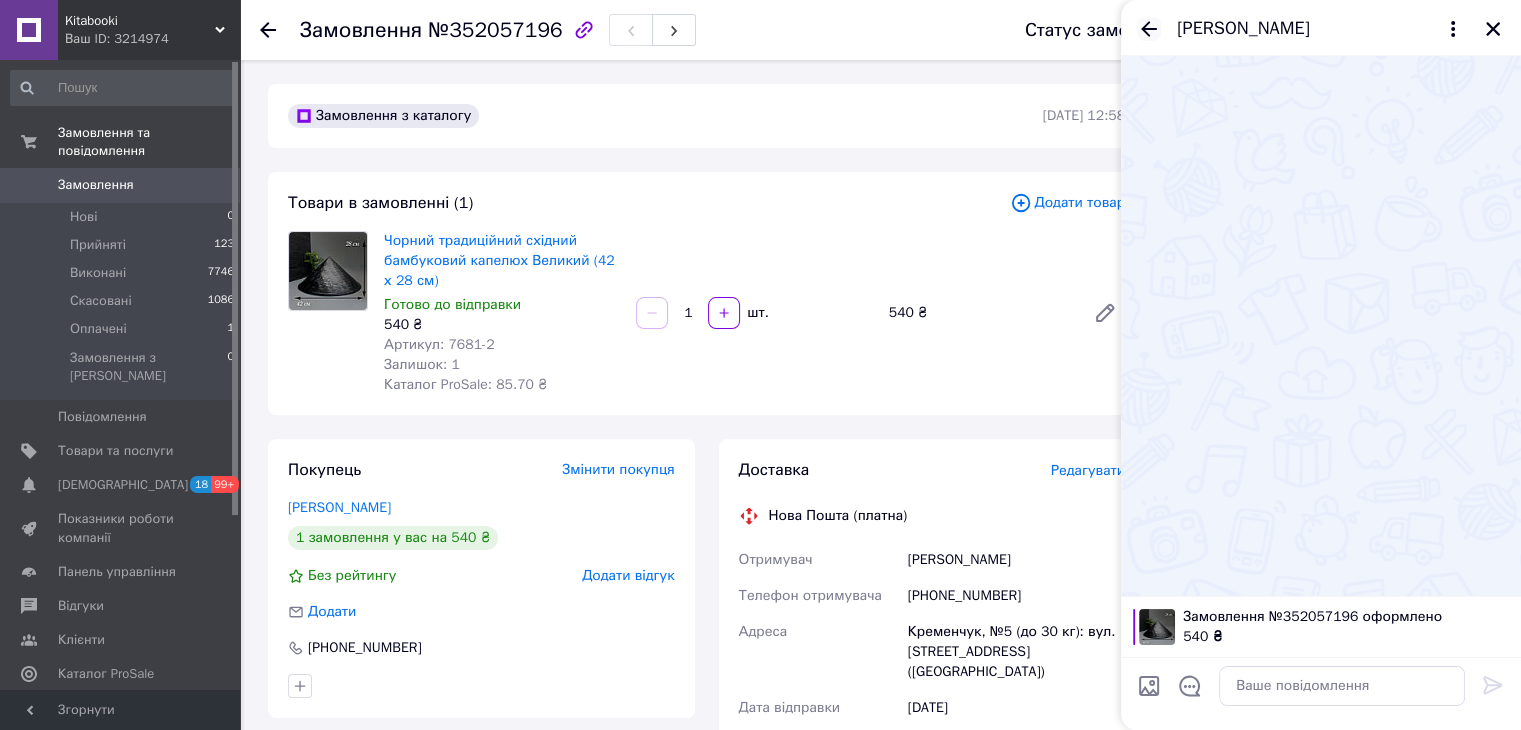 click 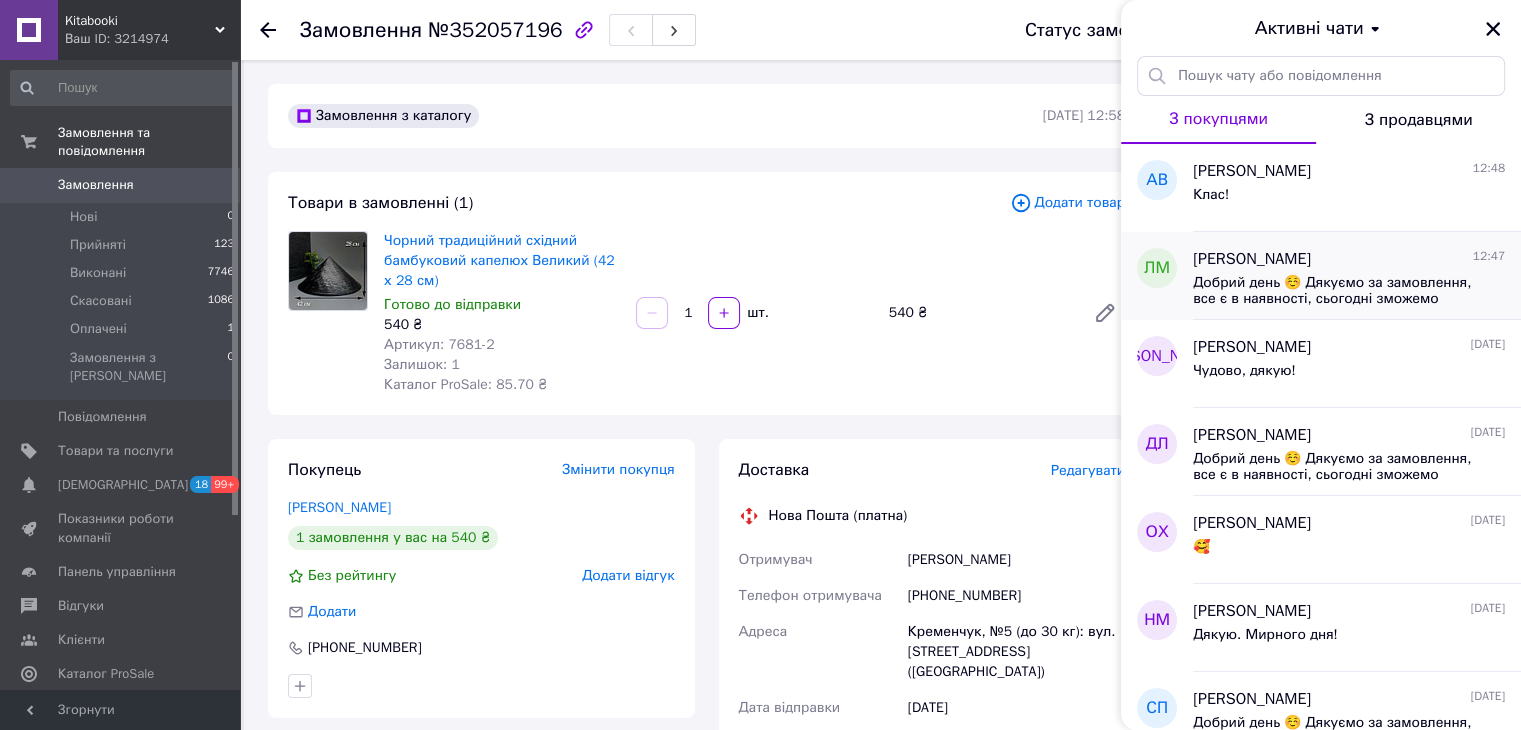 click on "[PERSON_NAME]" at bounding box center [1252, 259] 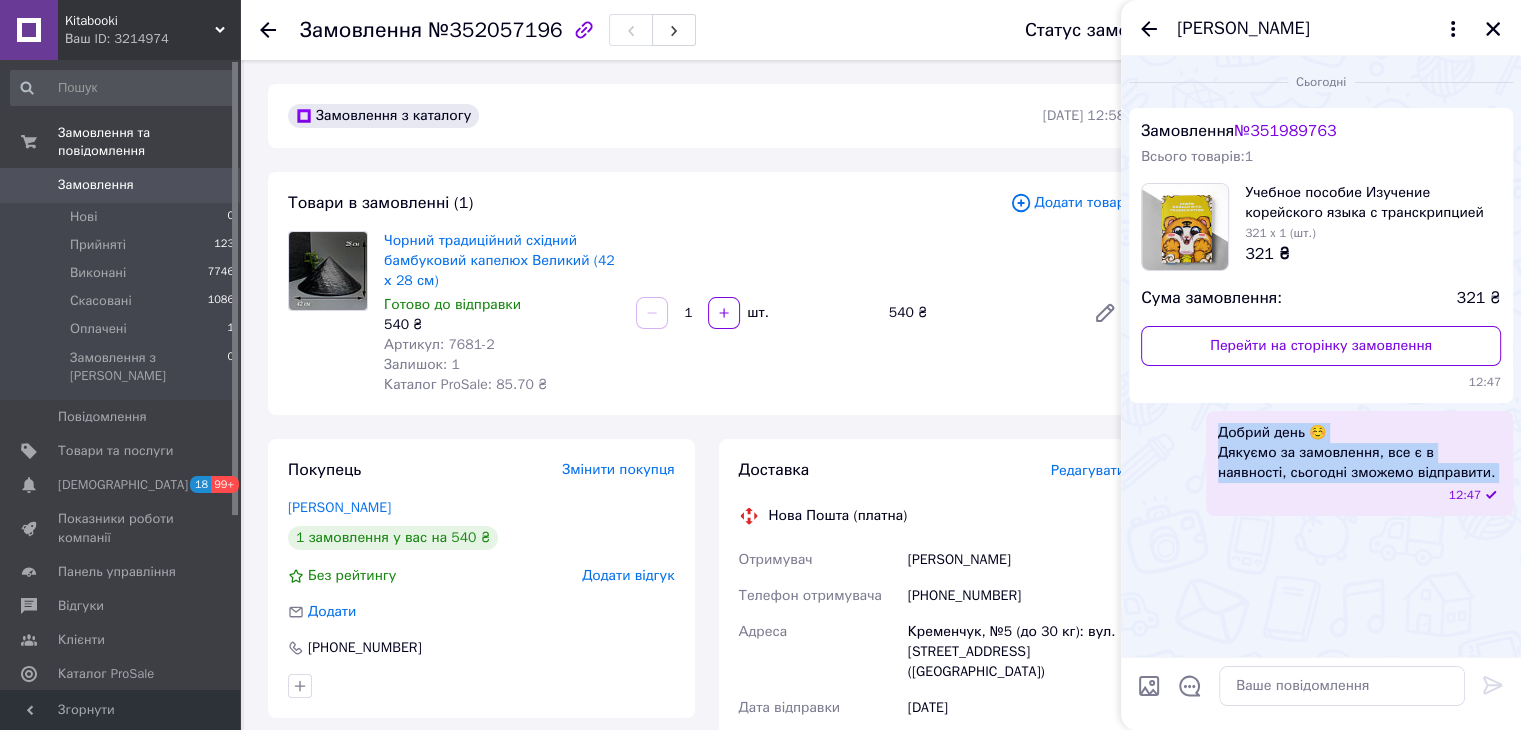 drag, startPoint x: 1413, startPoint y: 481, endPoint x: 1217, endPoint y: 433, distance: 201.79198 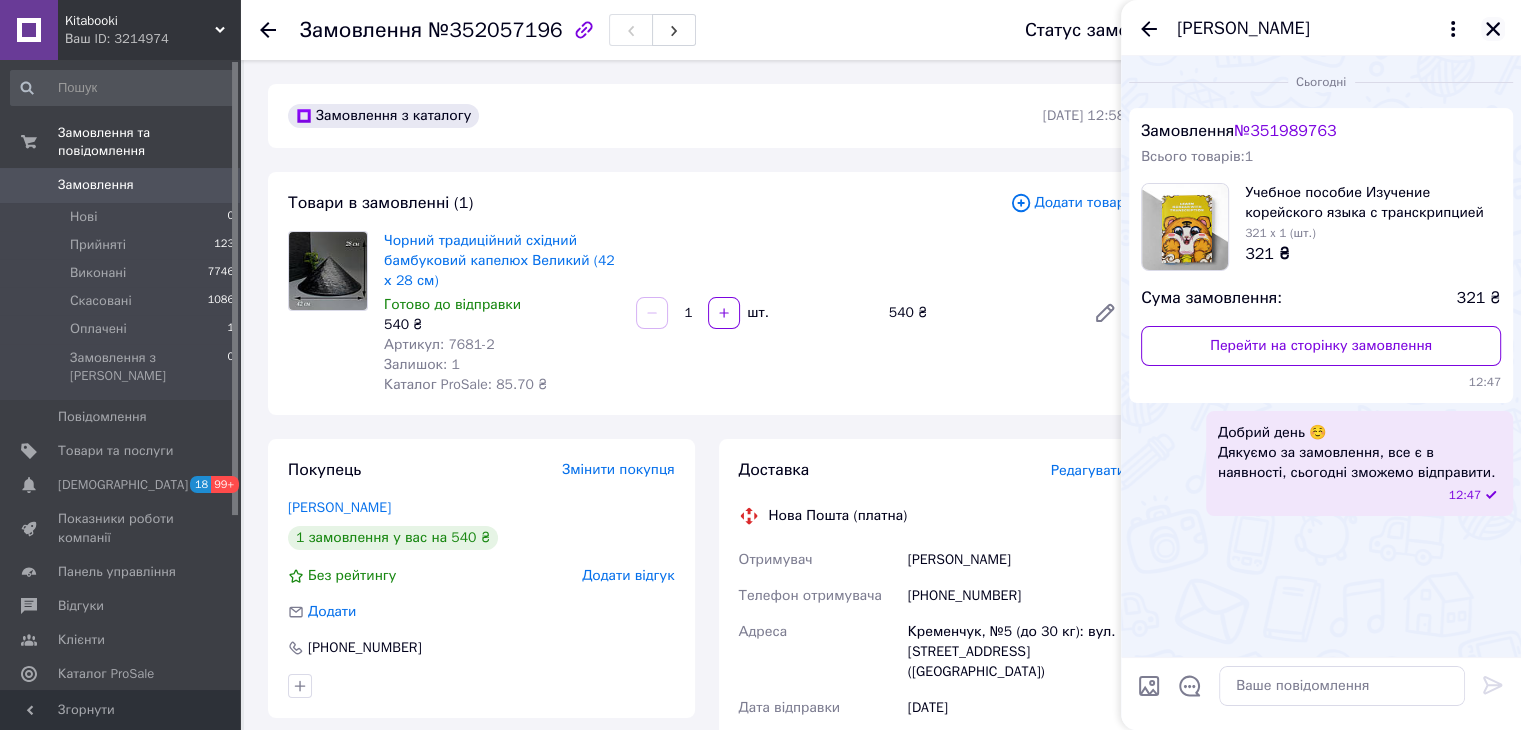 click on "[PERSON_NAME]" at bounding box center [1321, 28] 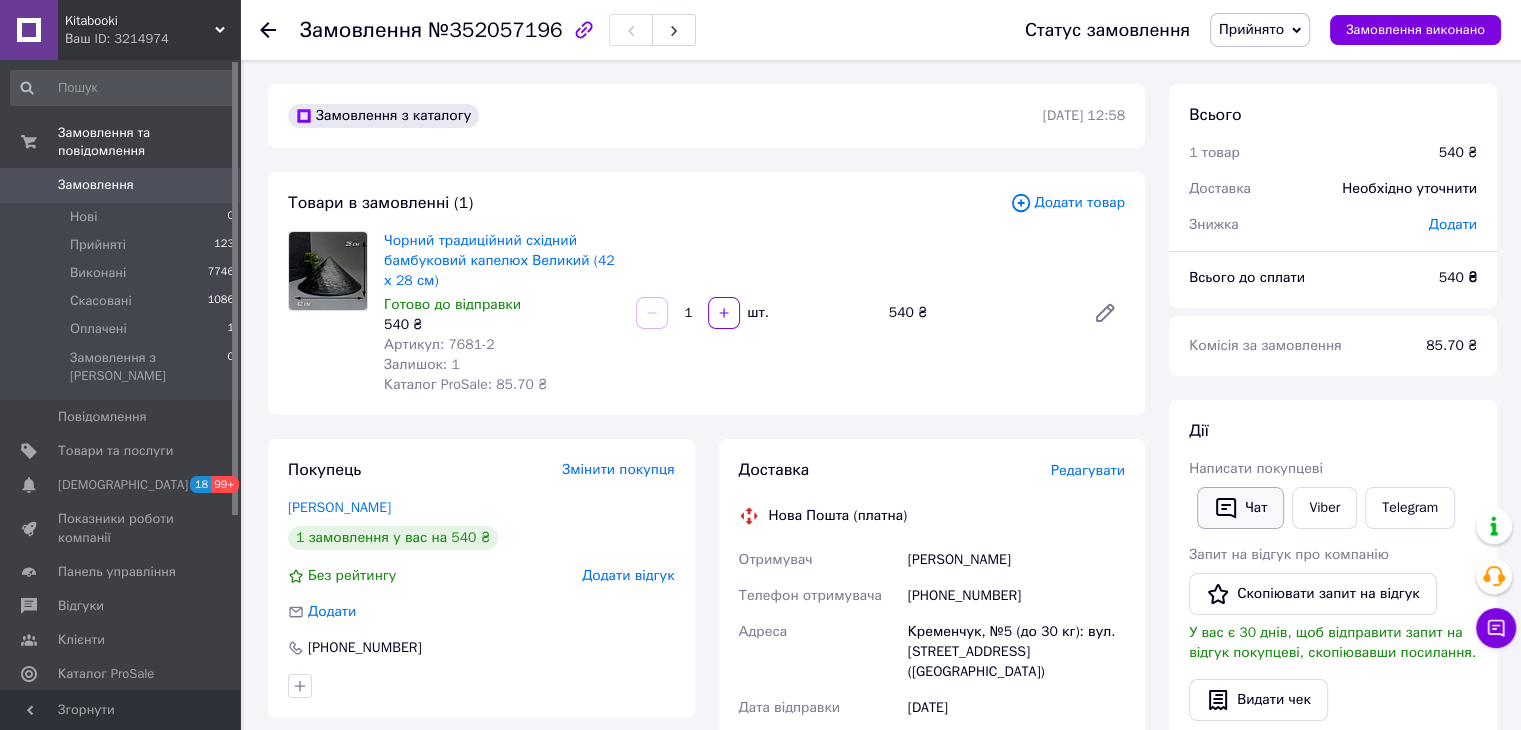 click on "Чат" at bounding box center (1240, 508) 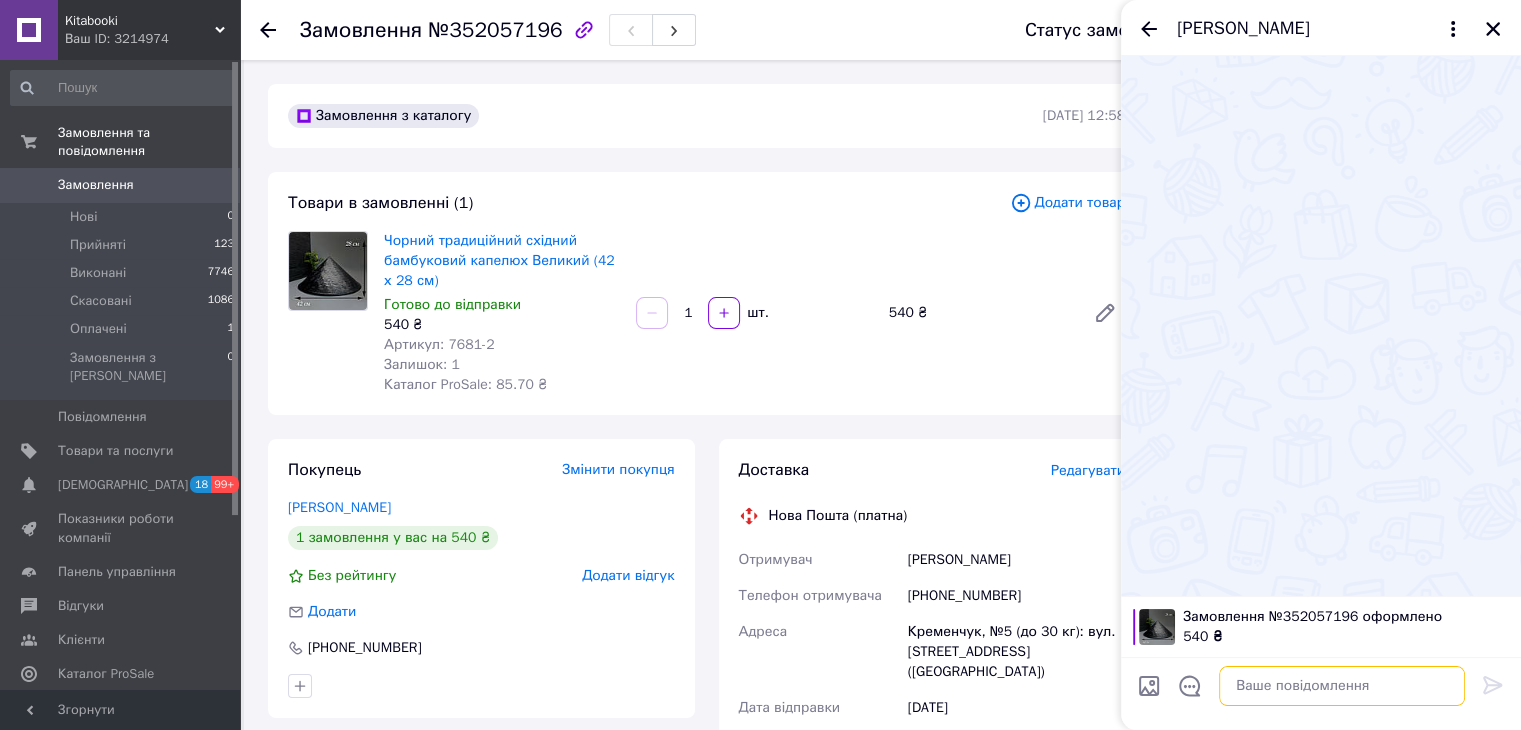 click at bounding box center (1342, 686) 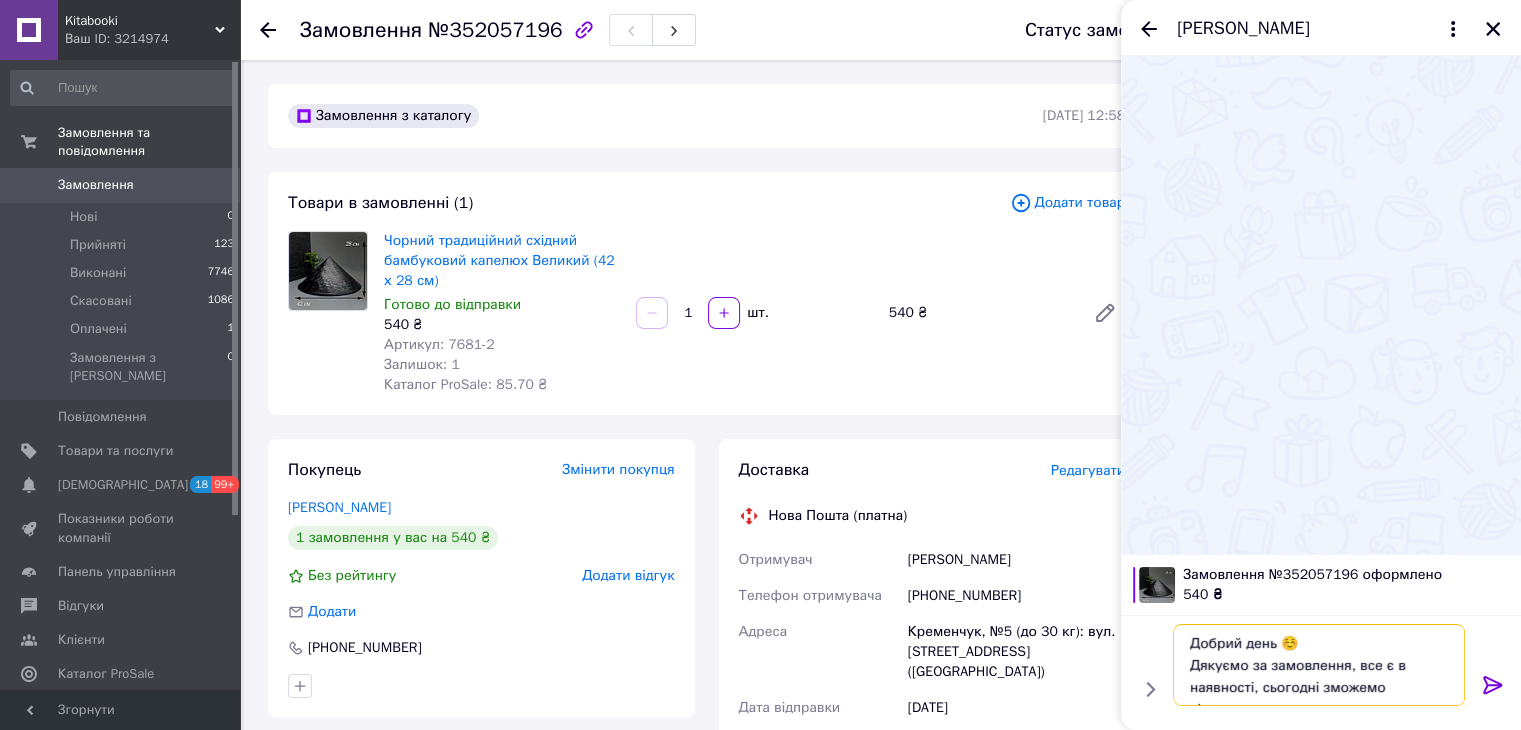 scroll, scrollTop: 36, scrollLeft: 0, axis: vertical 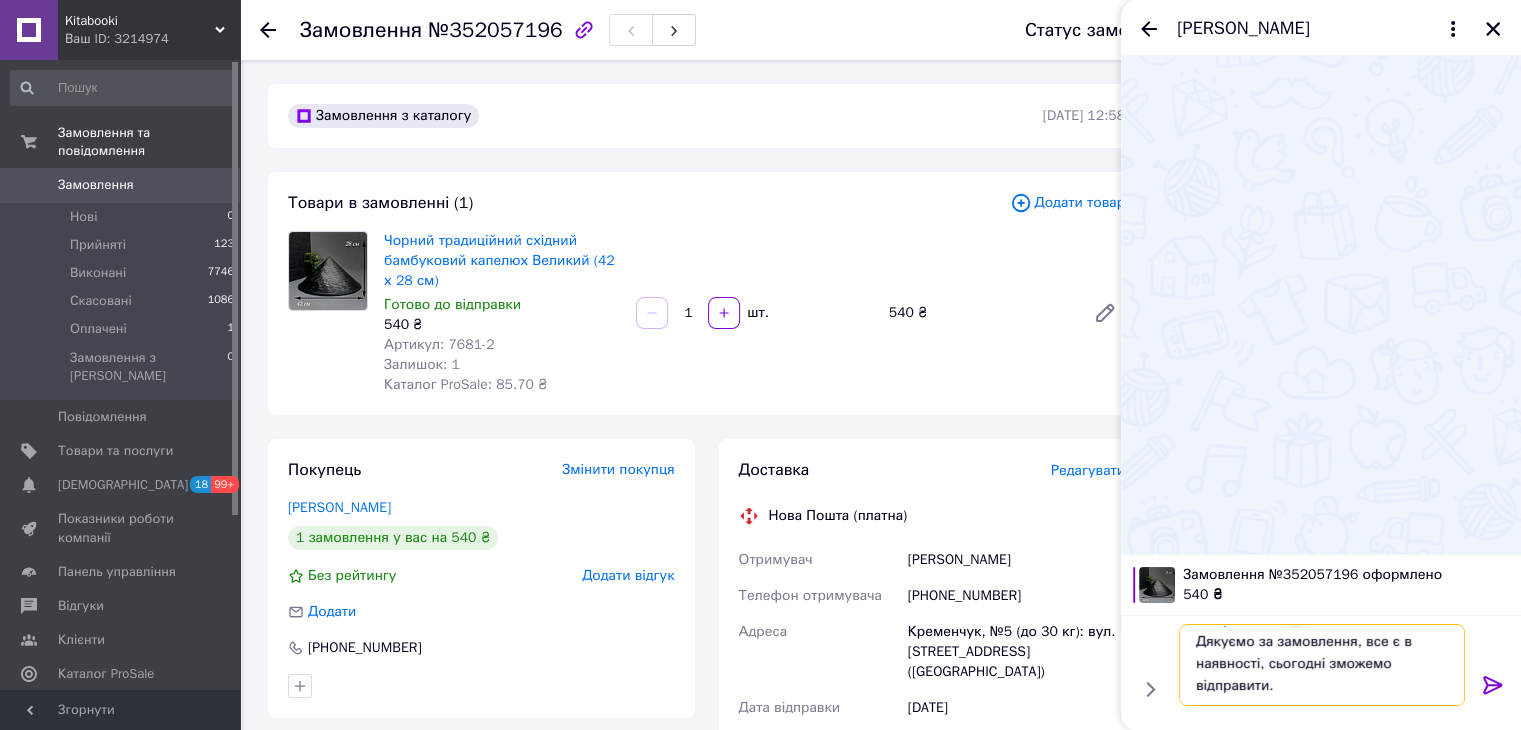 type 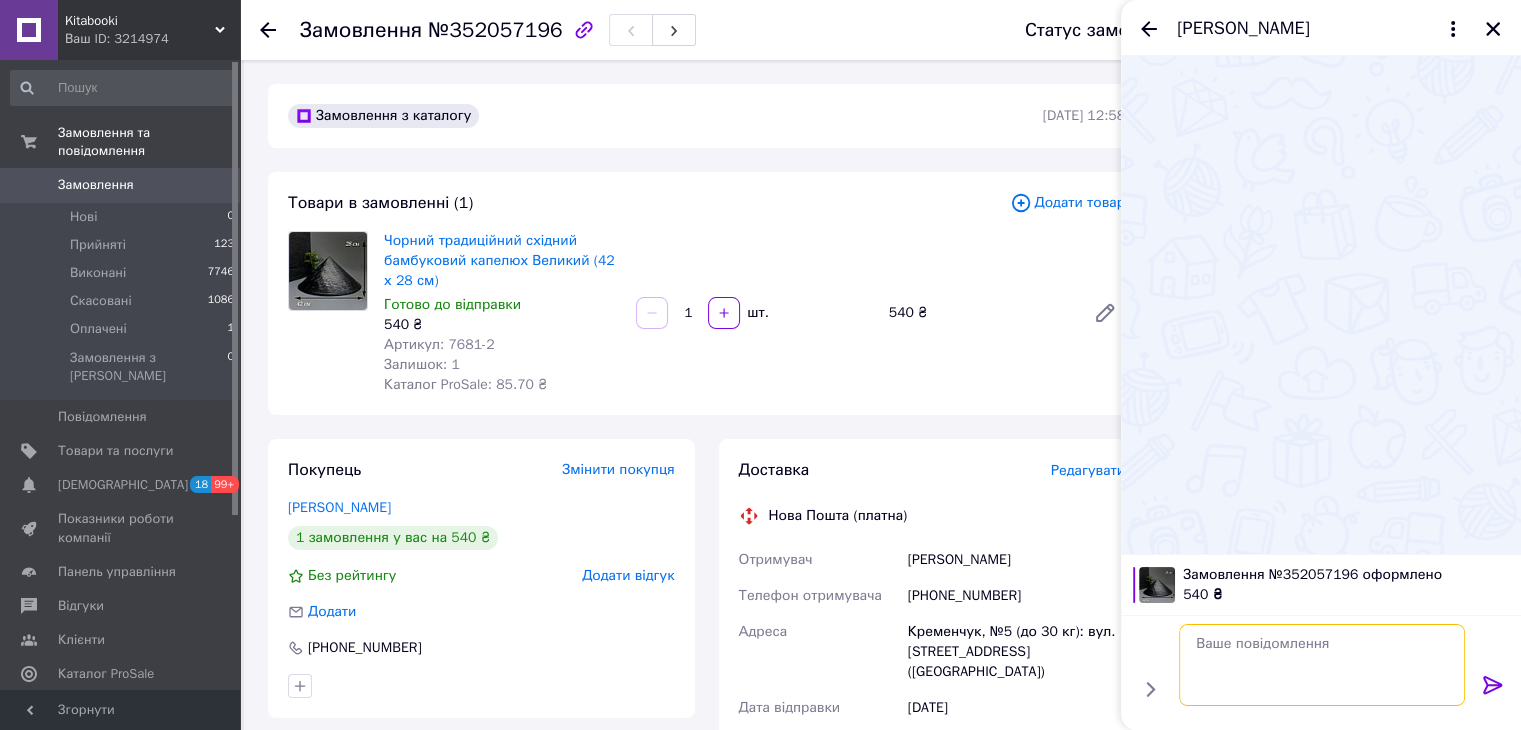 scroll, scrollTop: 0, scrollLeft: 0, axis: both 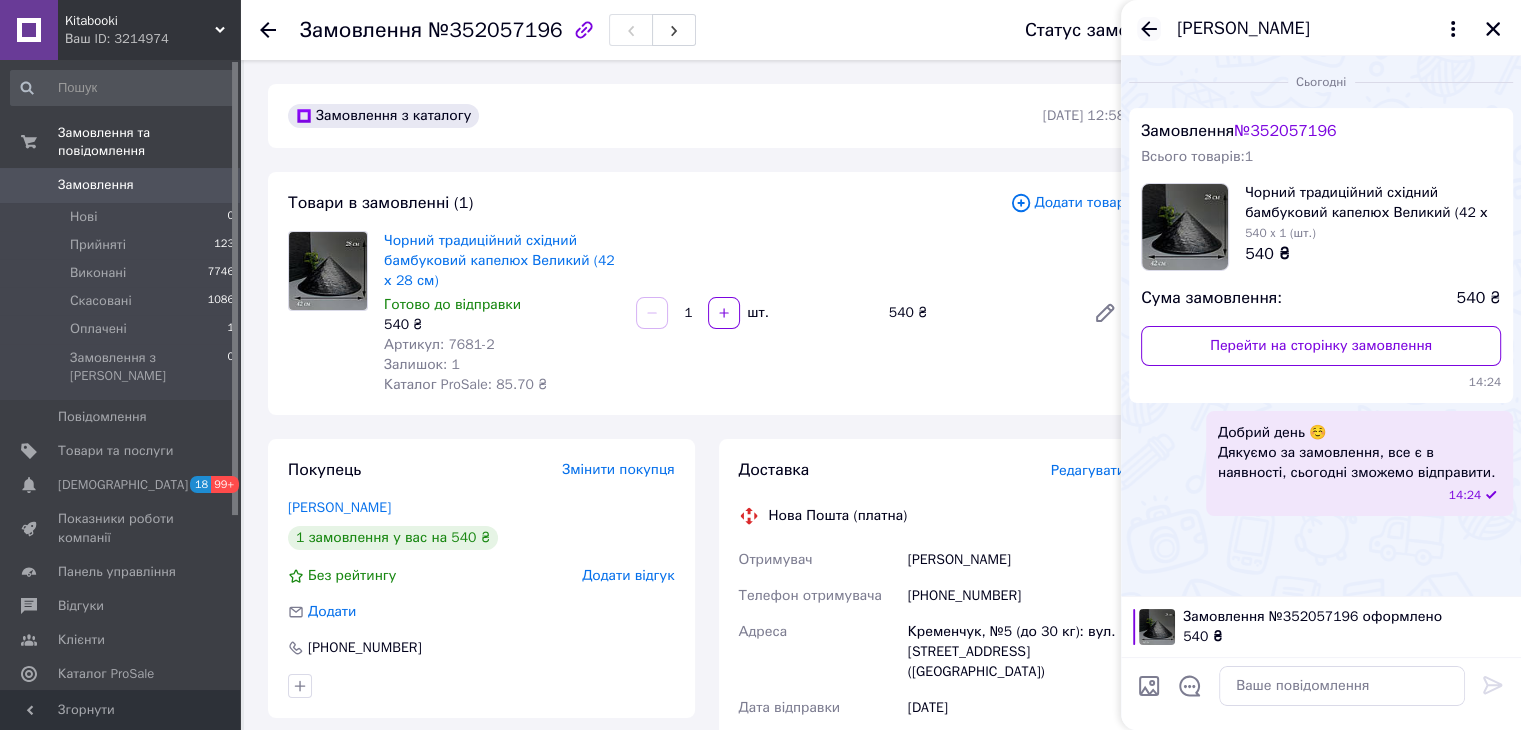 click 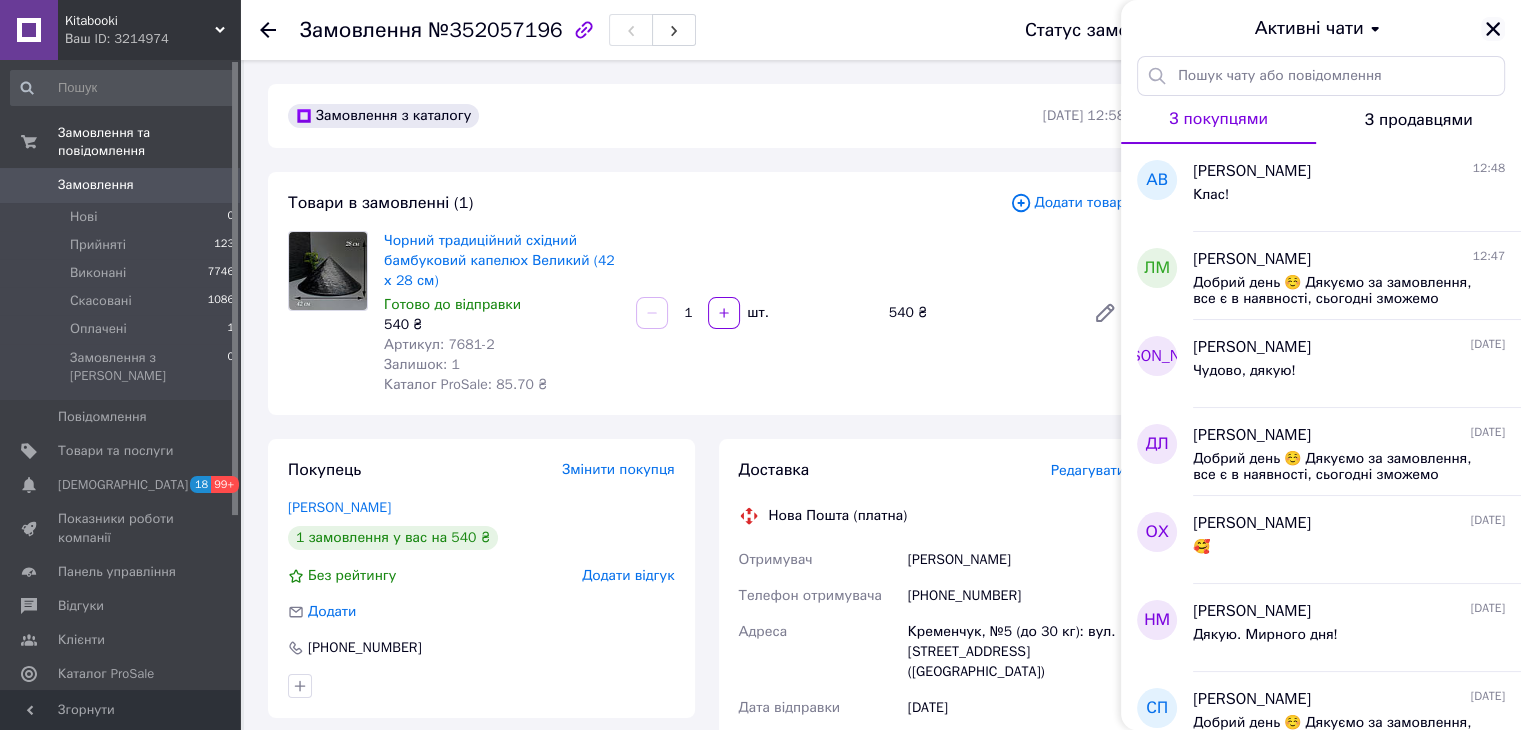 click 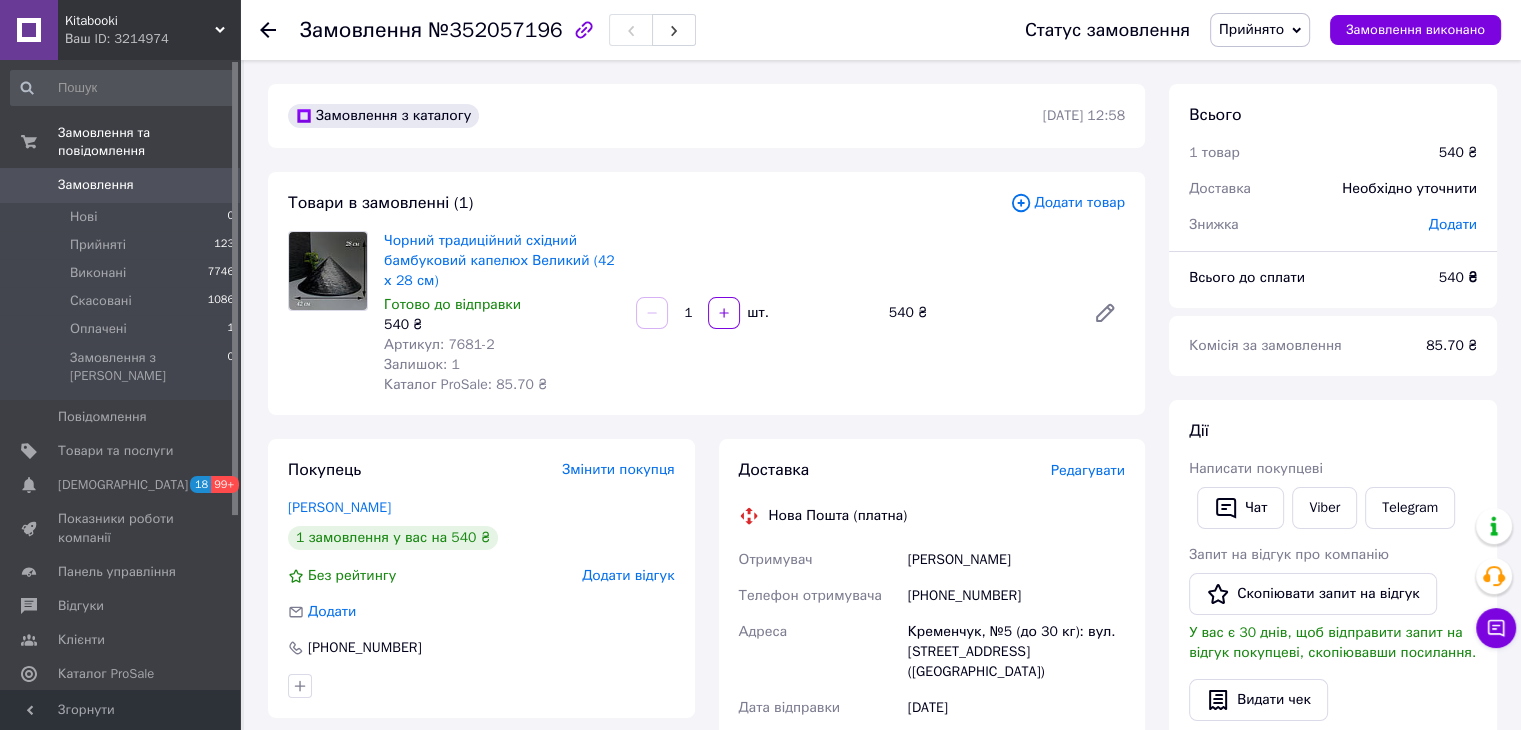 click 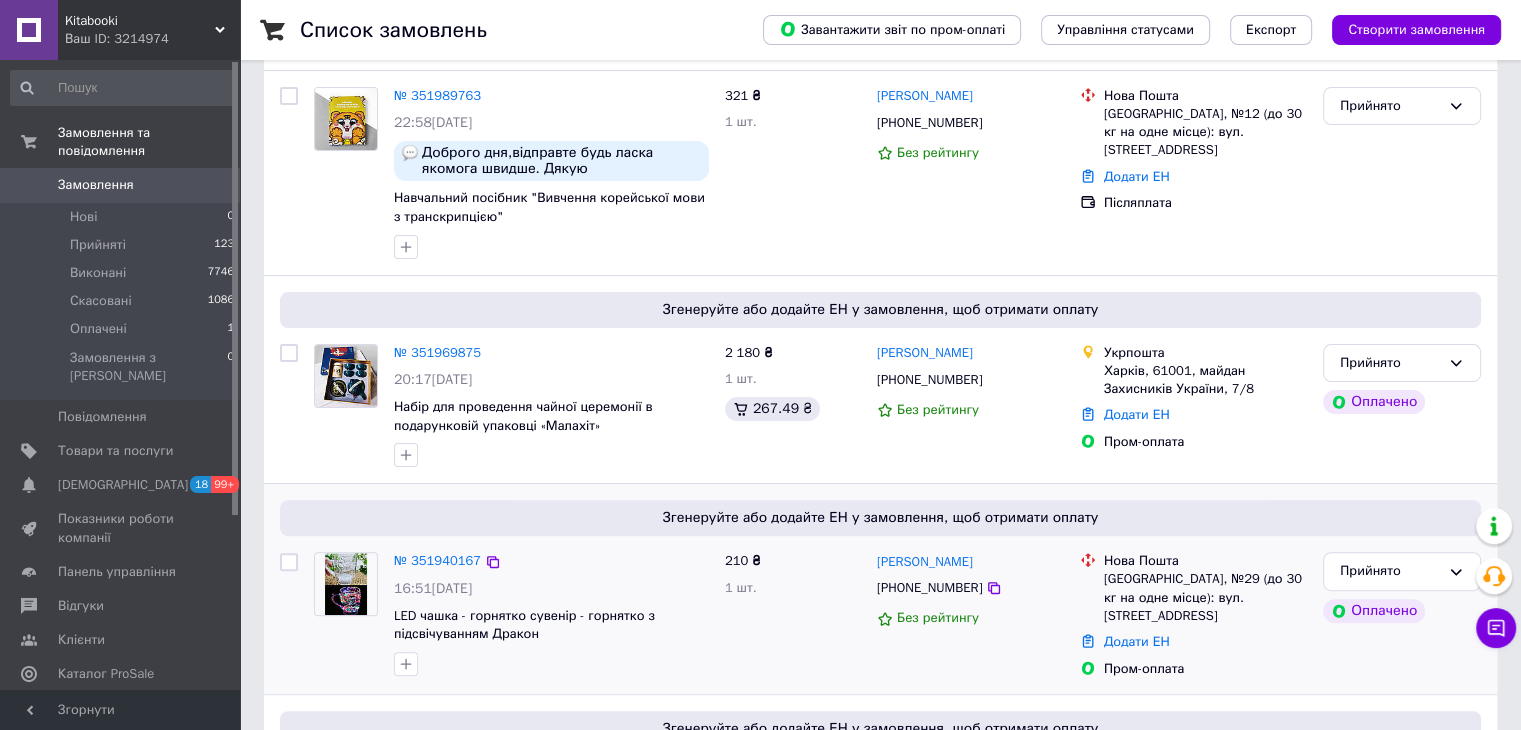 scroll, scrollTop: 500, scrollLeft: 0, axis: vertical 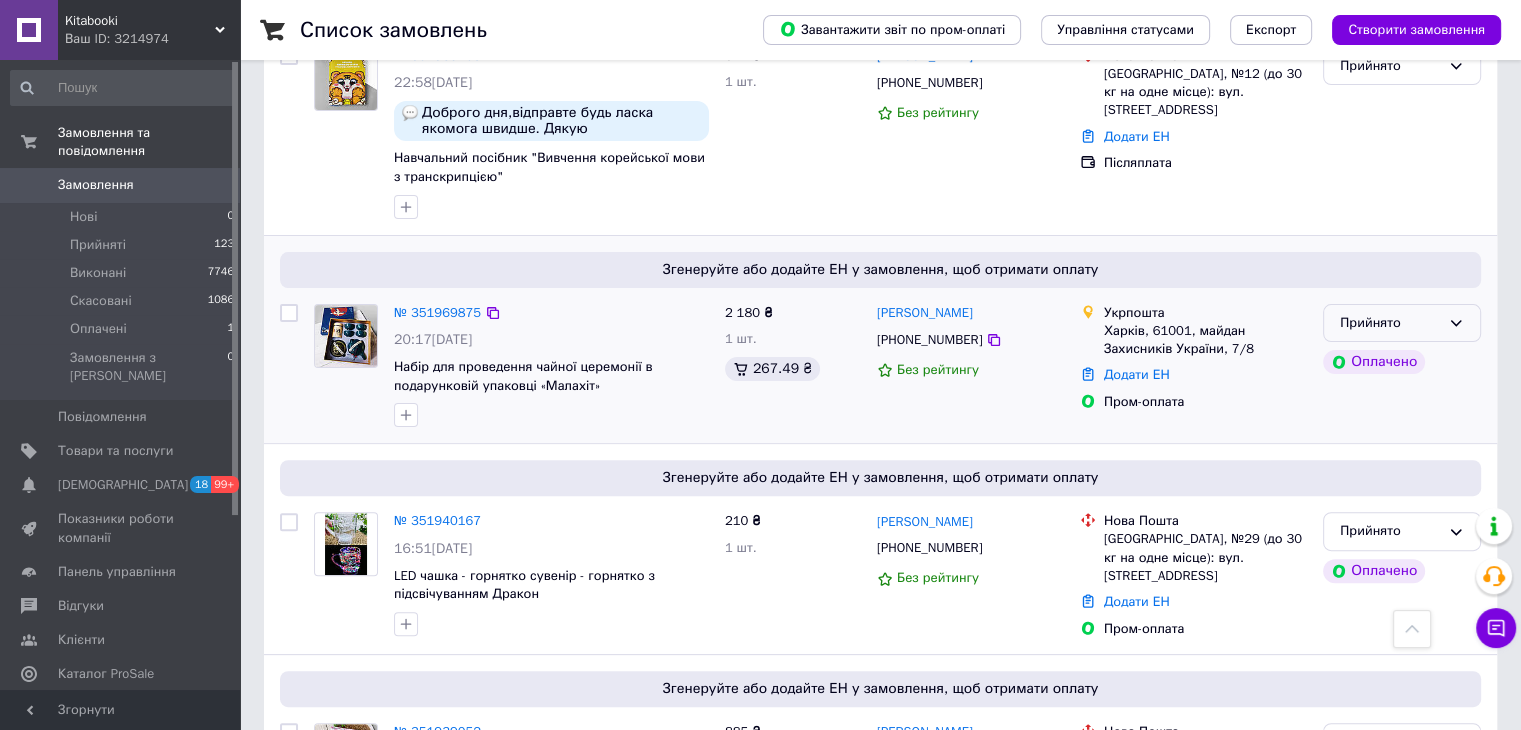 click on "Прийнято" at bounding box center (1402, 323) 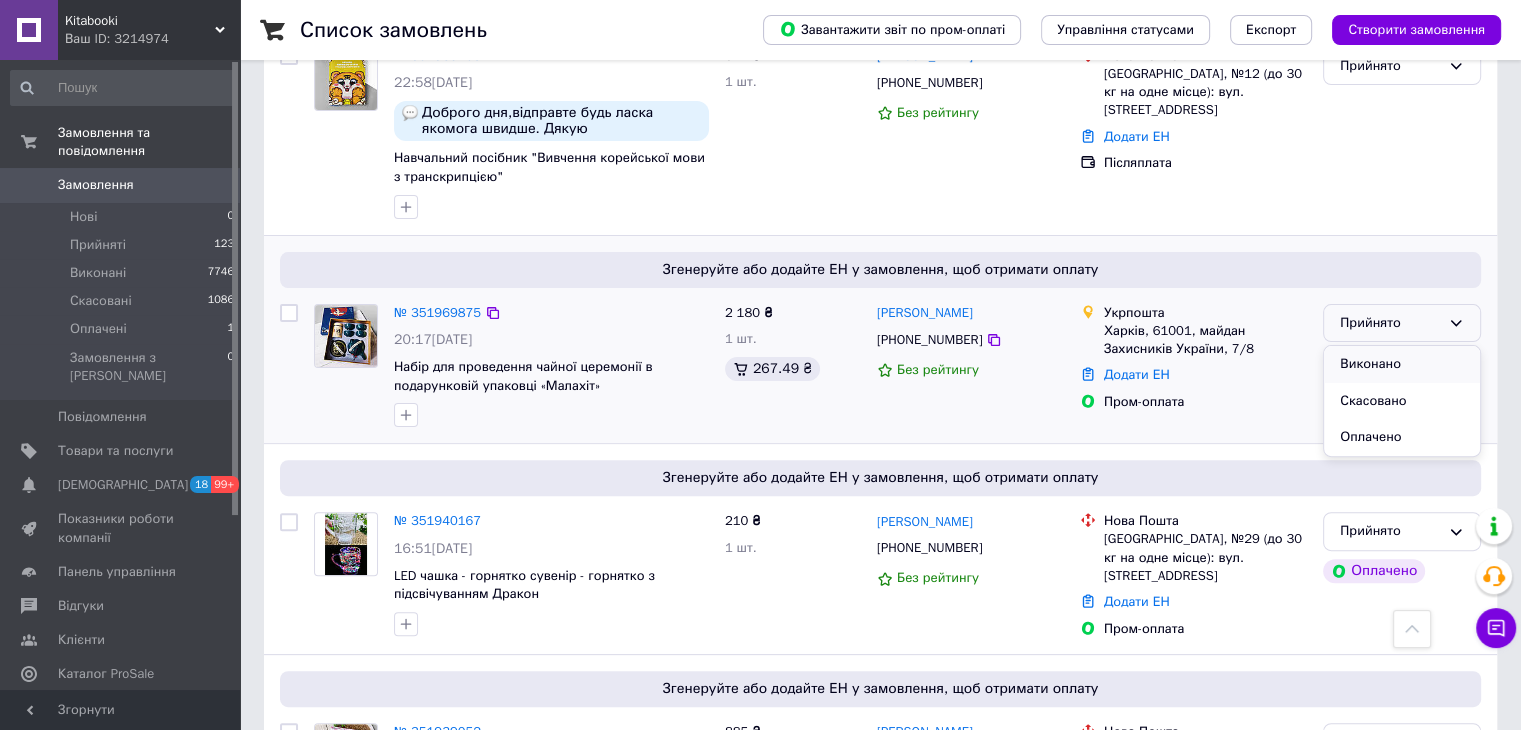 click on "Виконано" at bounding box center (1402, 364) 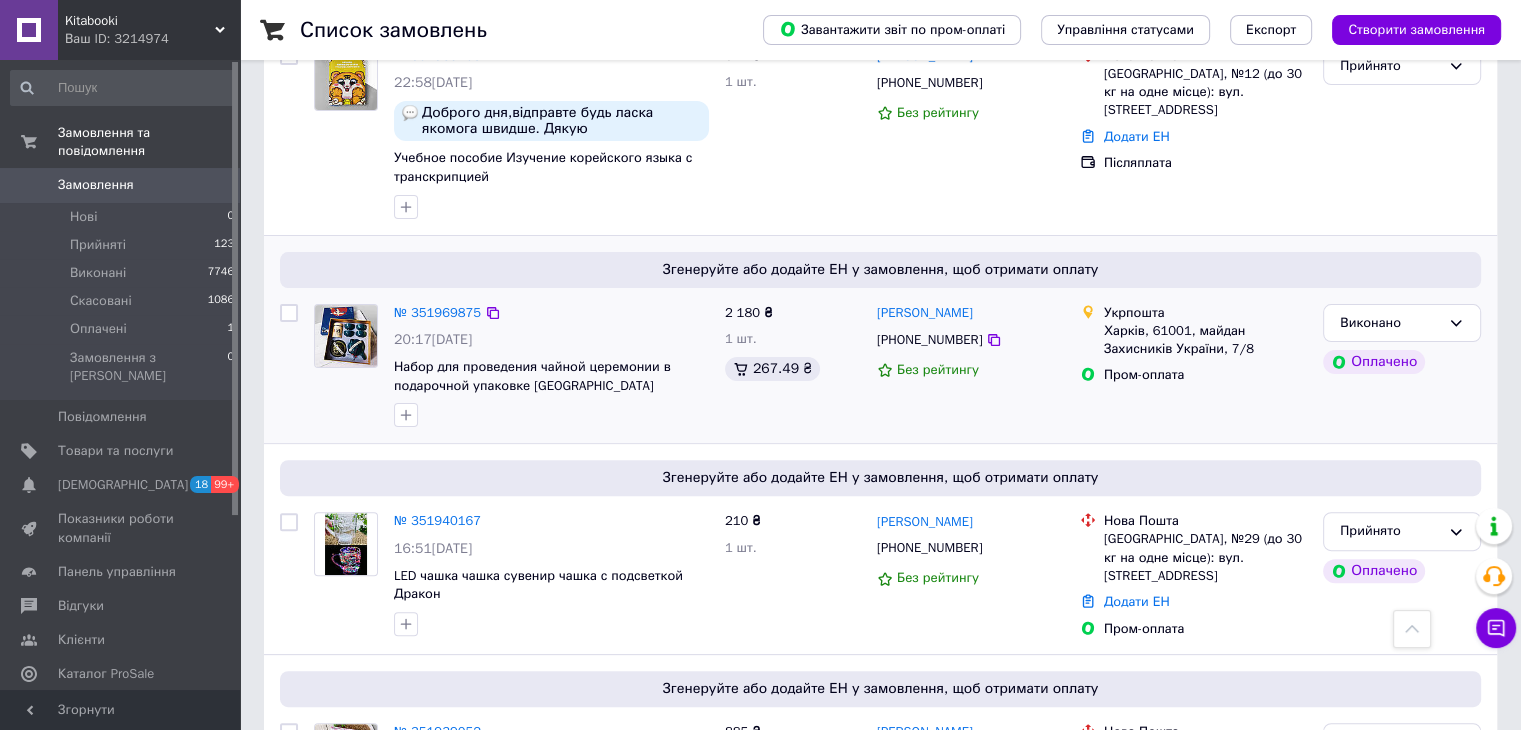 drag, startPoint x: 181, startPoint y: 39, endPoint x: 116, endPoint y: 212, distance: 184.80801 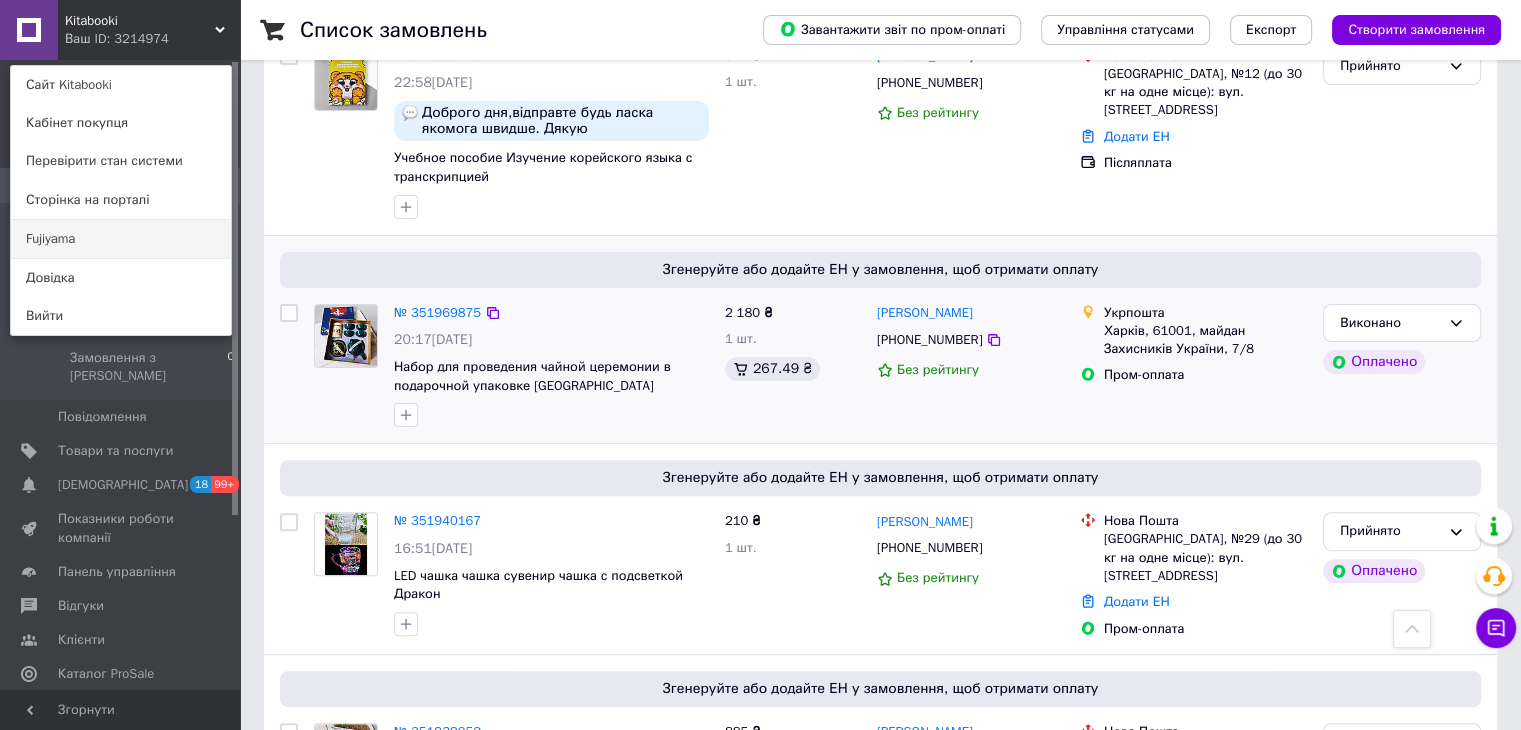 click on "Fujiyama" at bounding box center (121, 239) 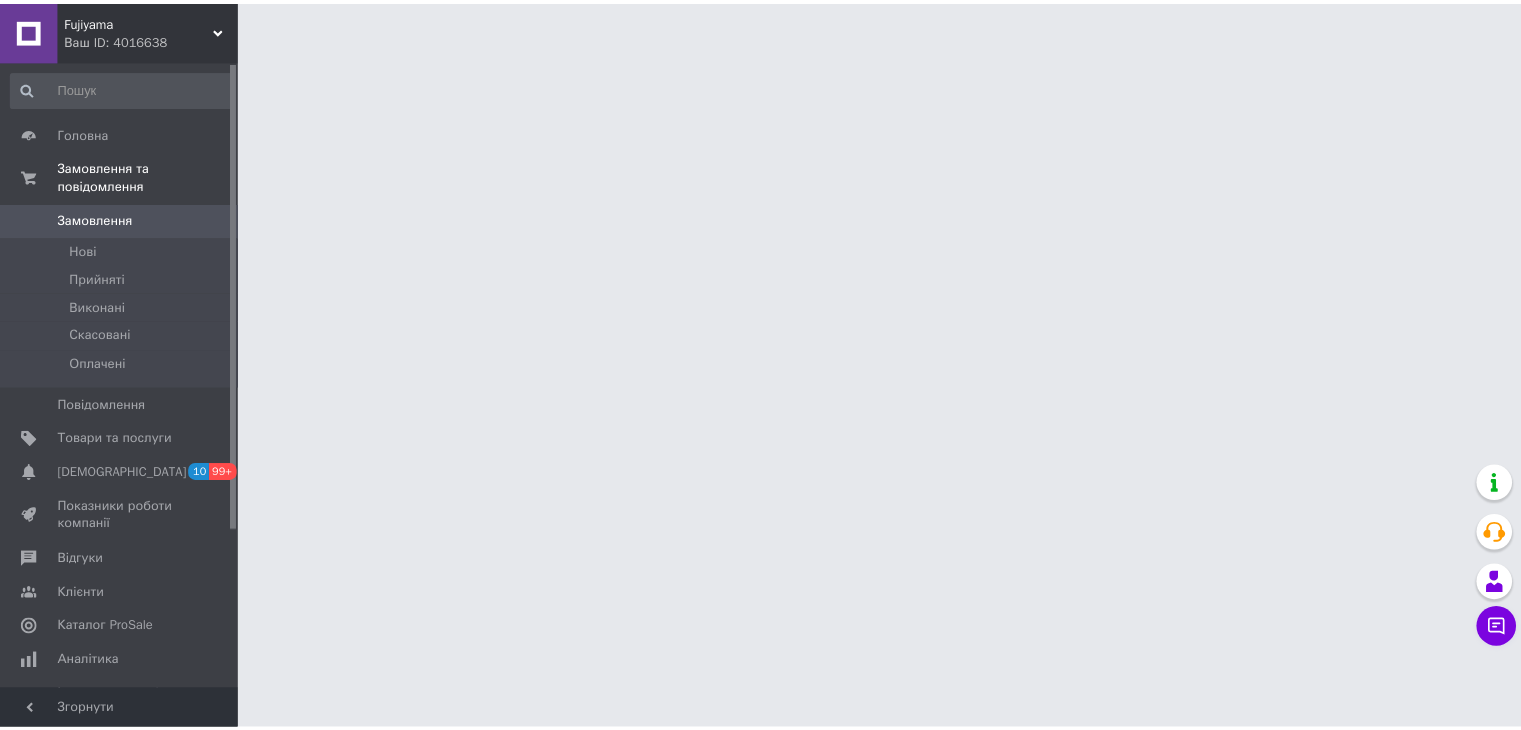 scroll, scrollTop: 0, scrollLeft: 0, axis: both 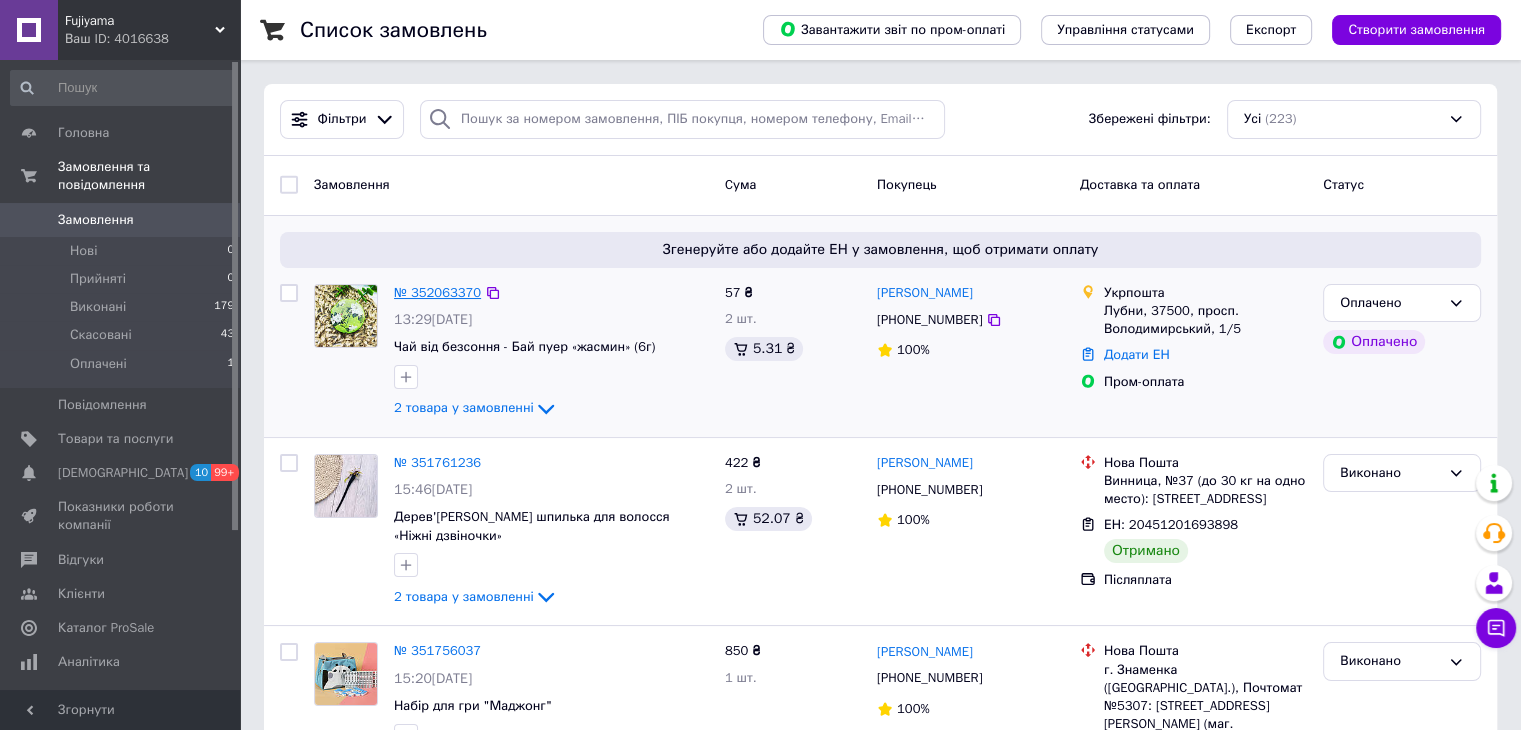 click on "№ 352063370" at bounding box center [437, 292] 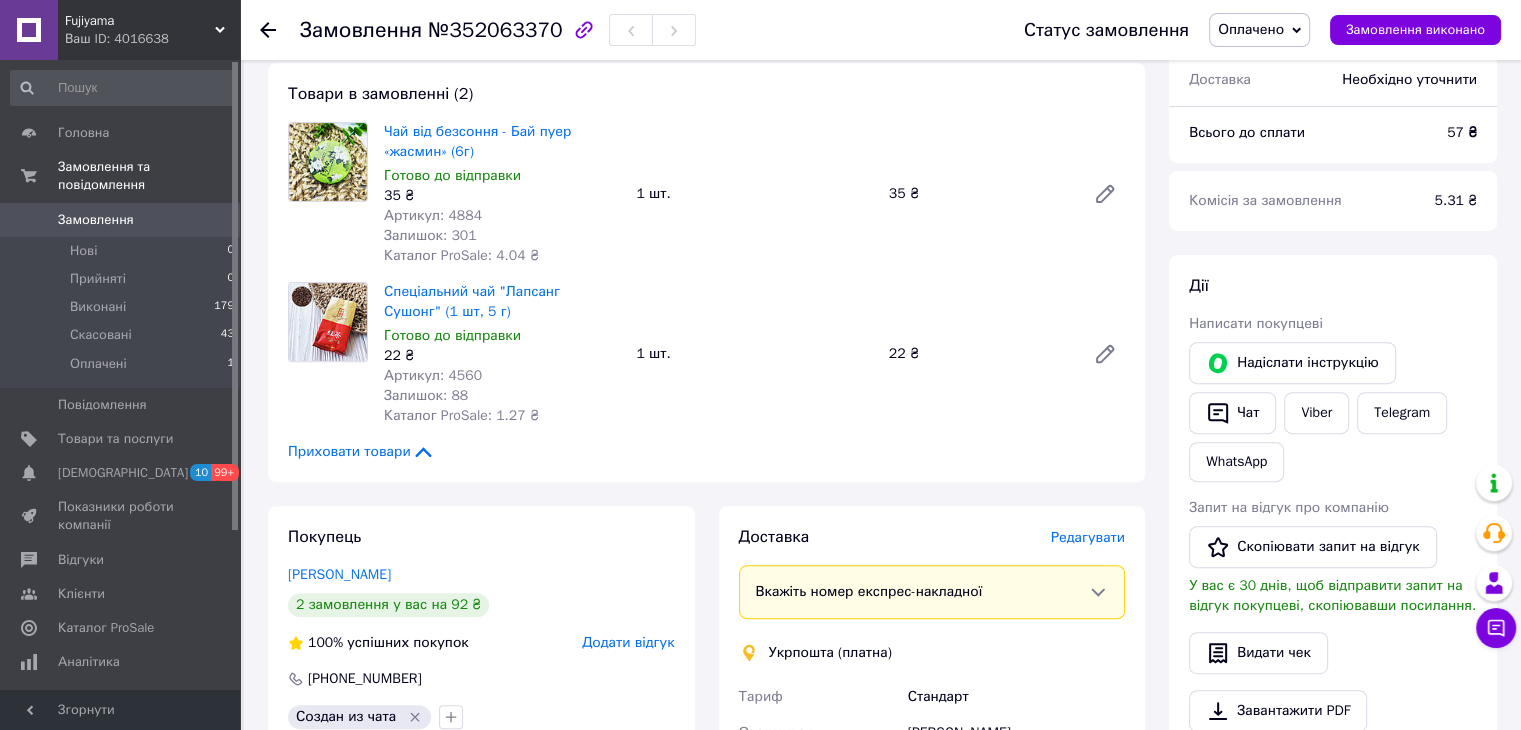 scroll, scrollTop: 800, scrollLeft: 0, axis: vertical 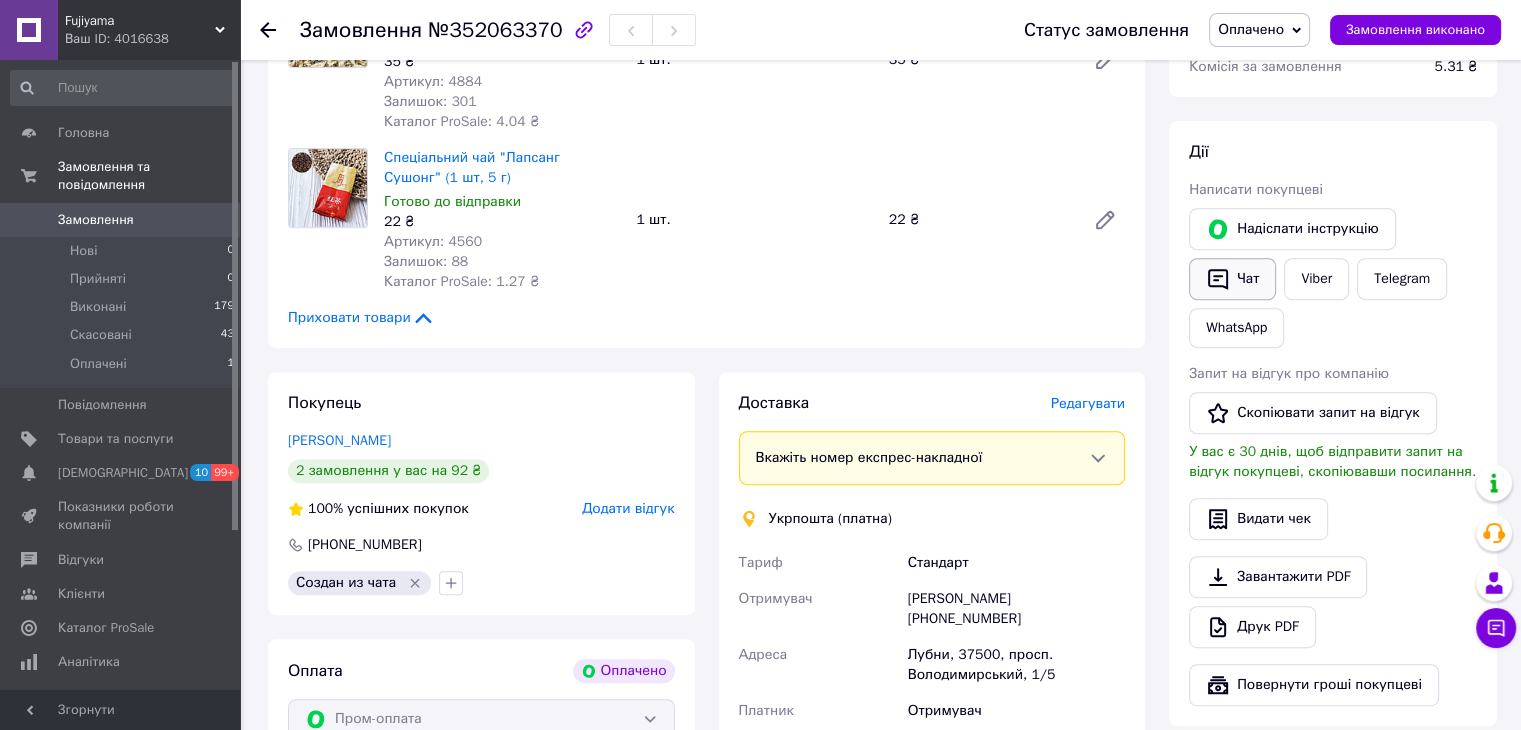 click on "Чат" at bounding box center [1232, 279] 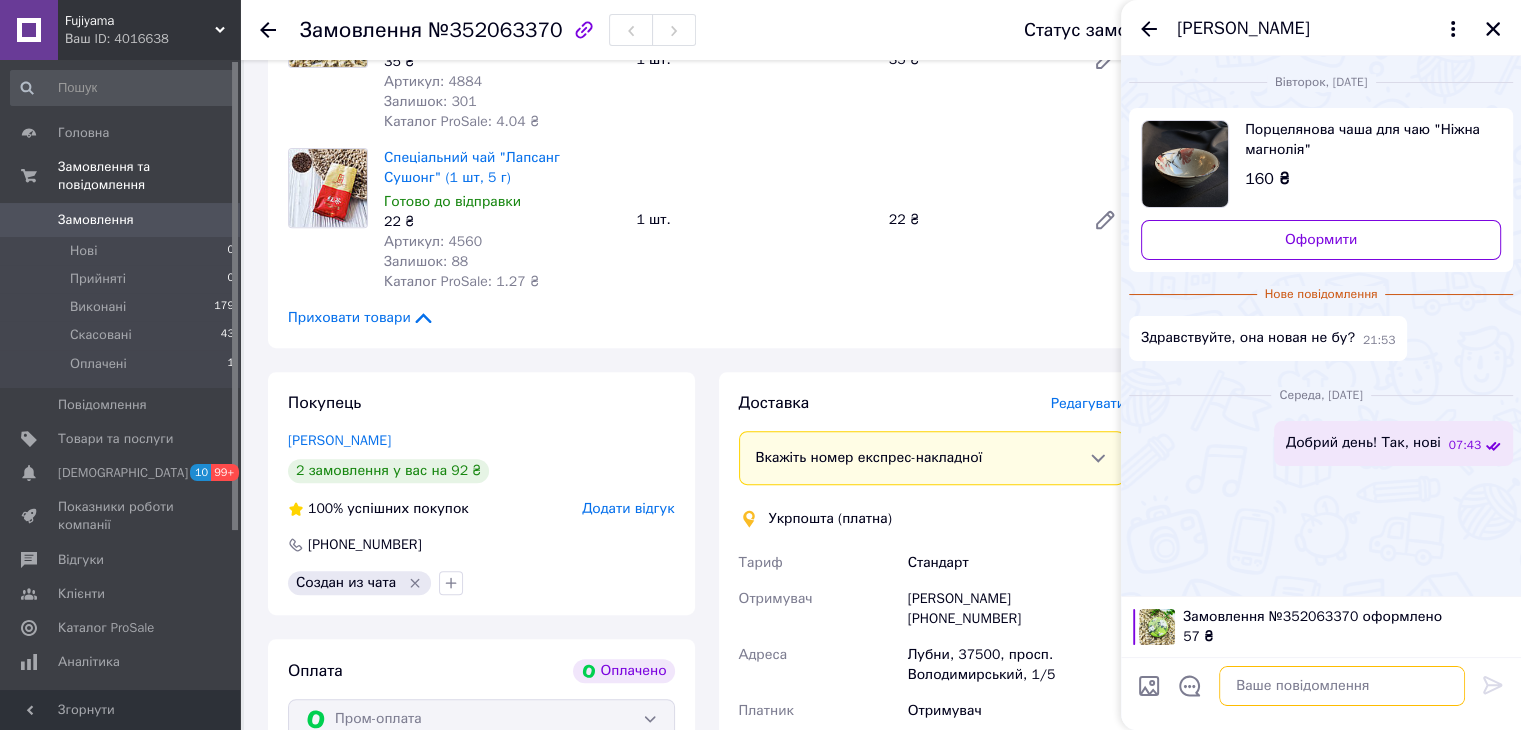 click at bounding box center [1342, 686] 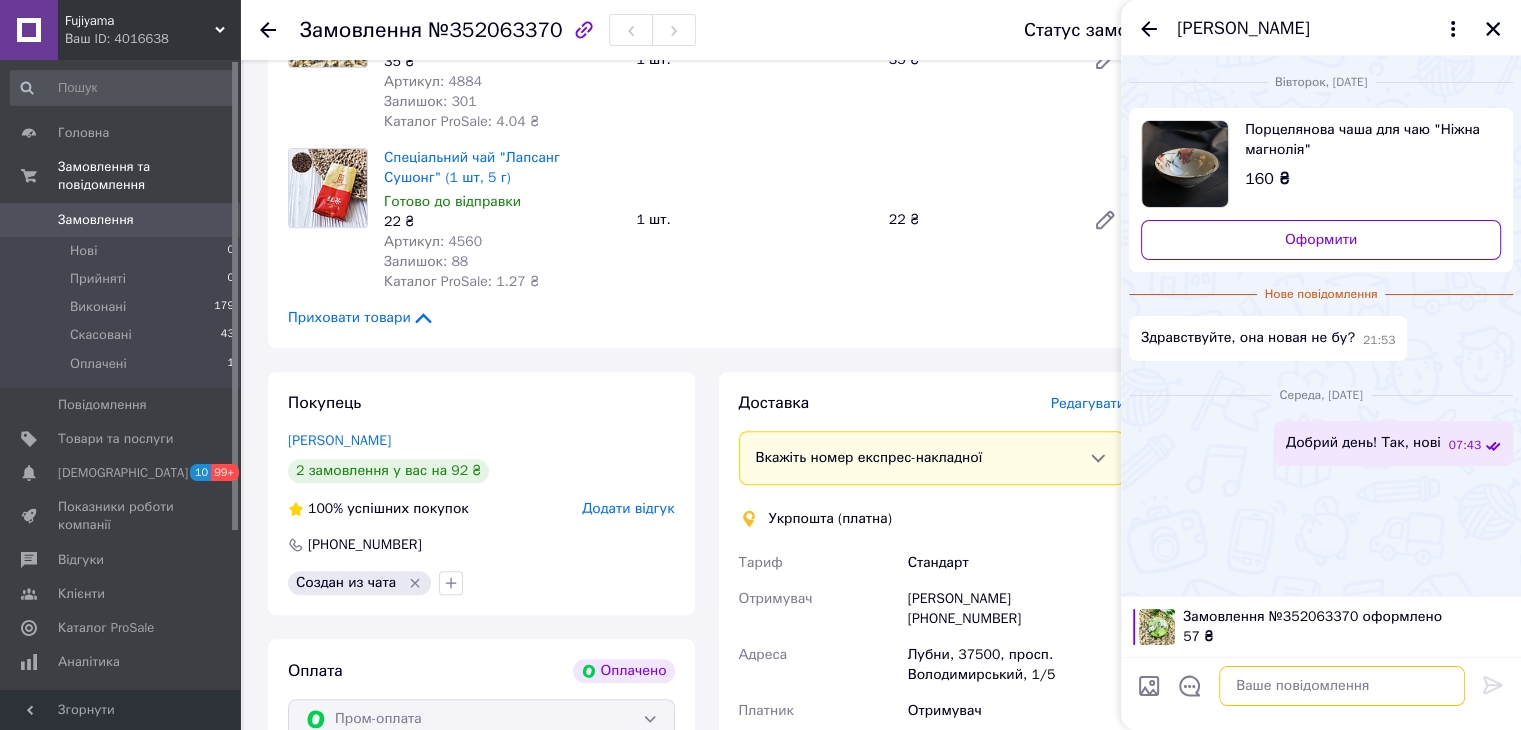 paste on "Добрий день ☺️
Дякуємо за замовлення, все є в наявності, сьогодні зможемо відправити." 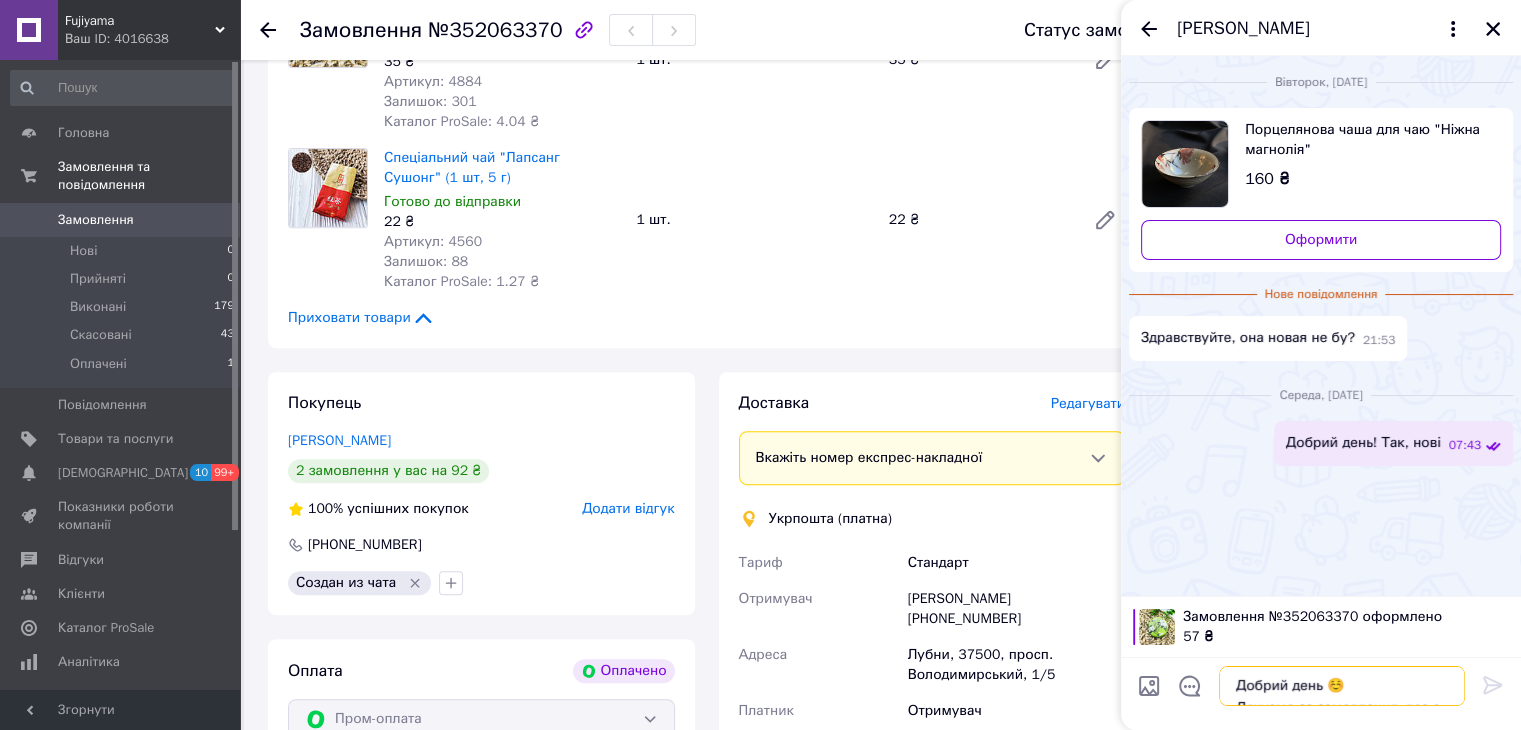 scroll, scrollTop: 36, scrollLeft: 0, axis: vertical 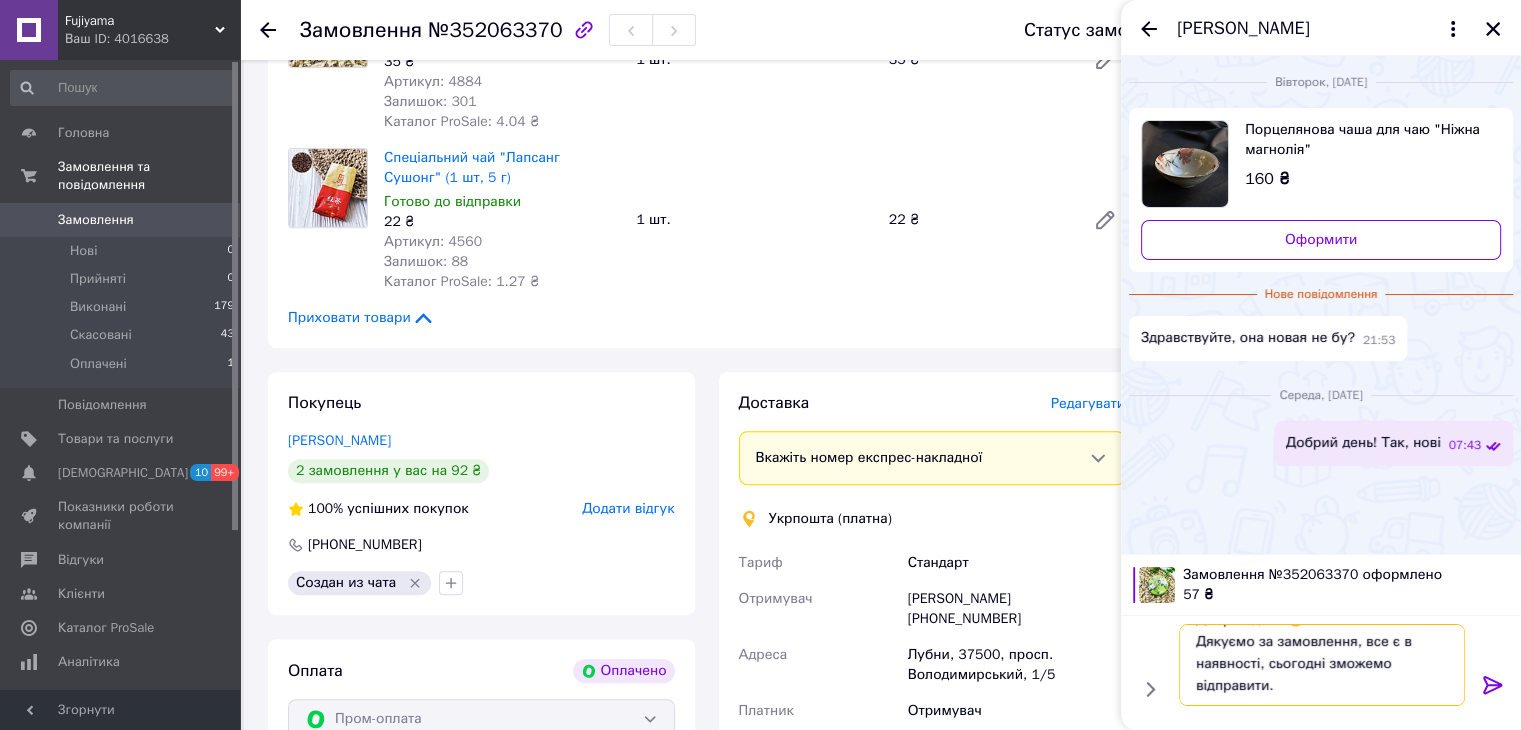 type 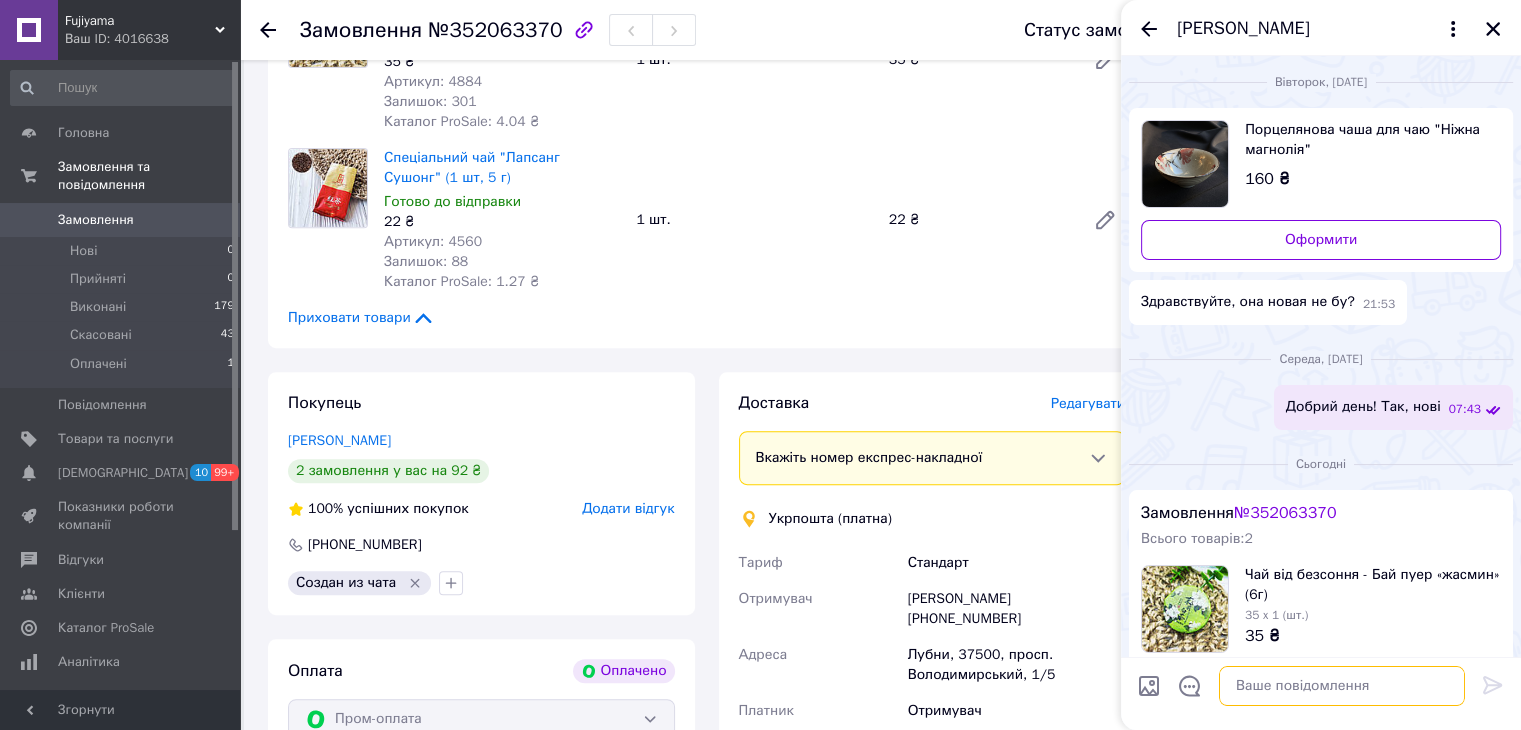 scroll, scrollTop: 0, scrollLeft: 0, axis: both 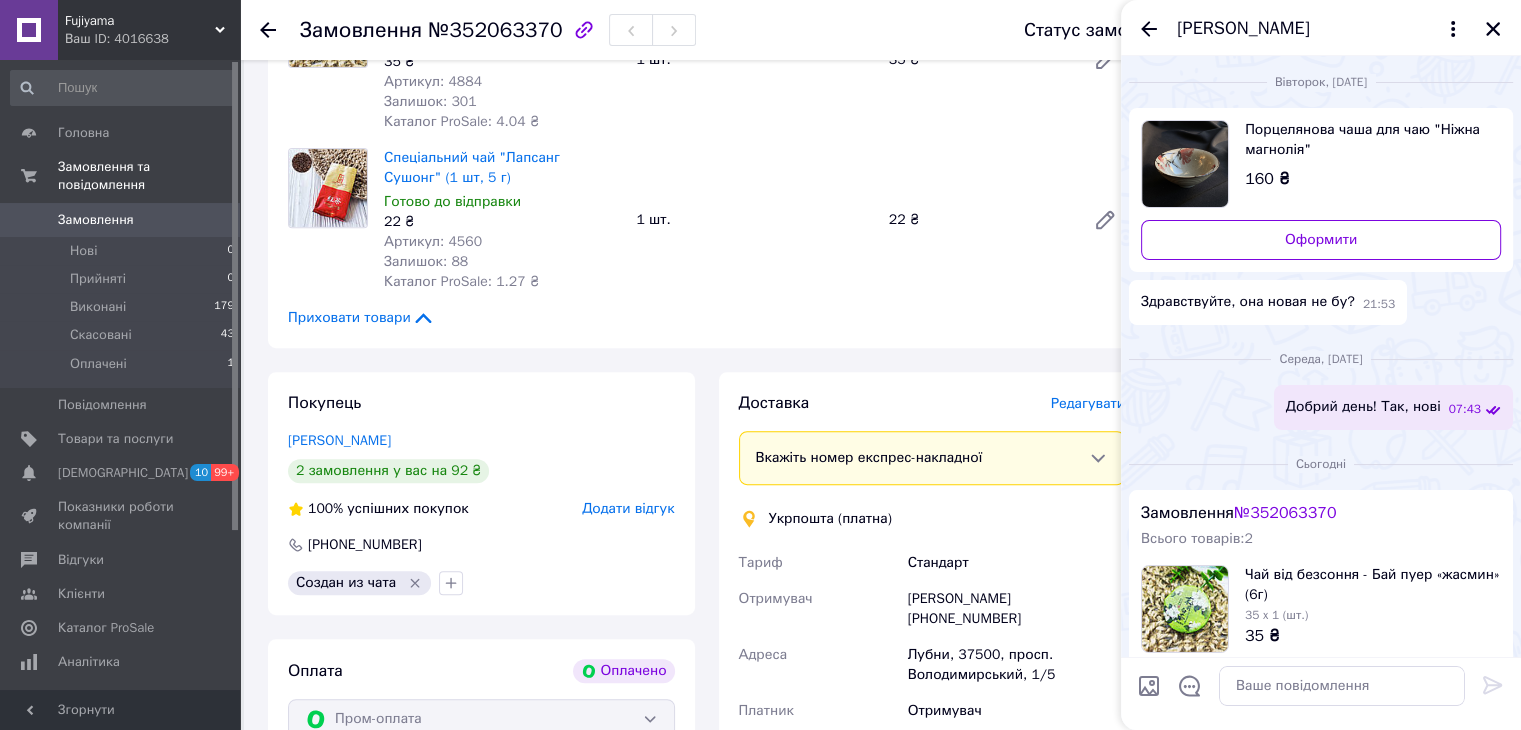 click at bounding box center [1493, 29] 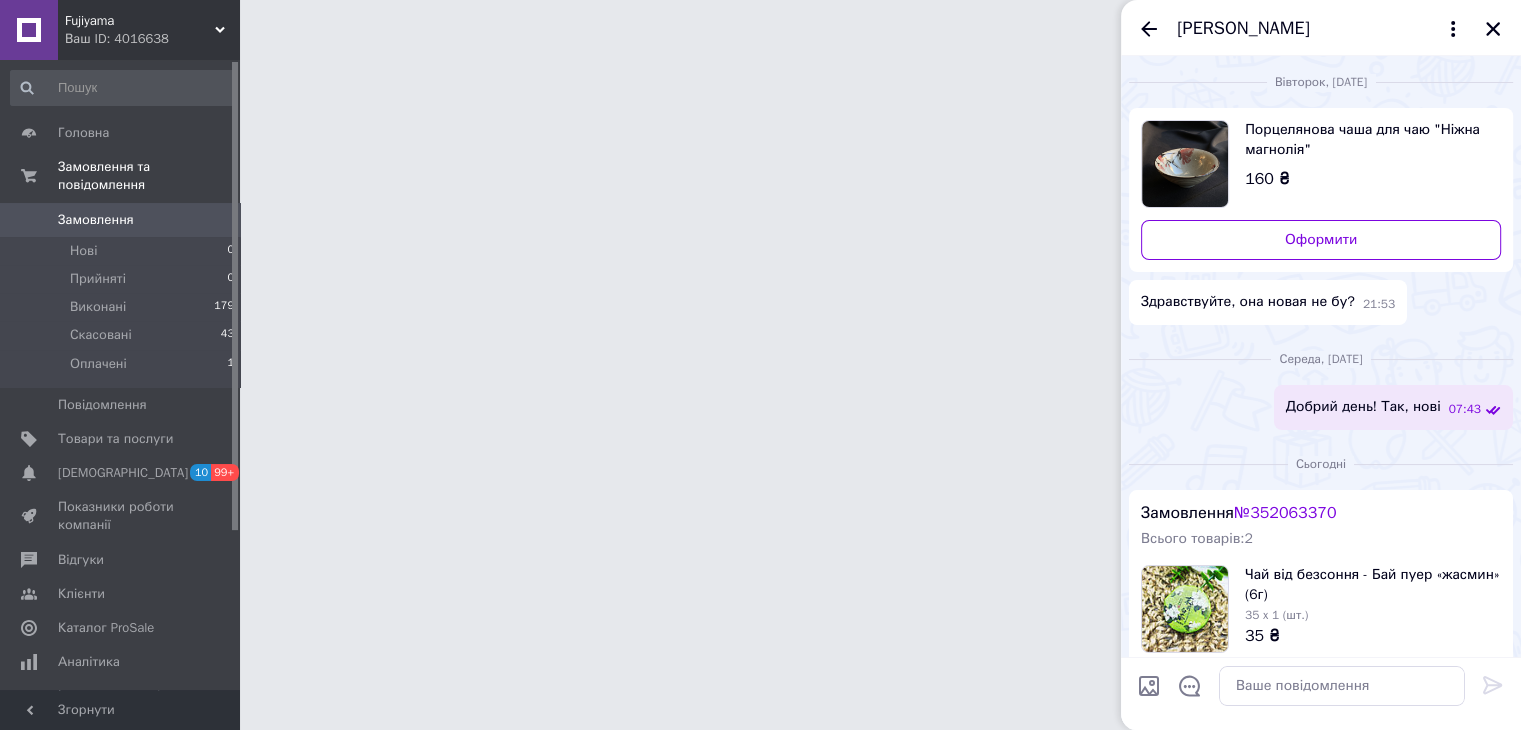 scroll, scrollTop: 0, scrollLeft: 0, axis: both 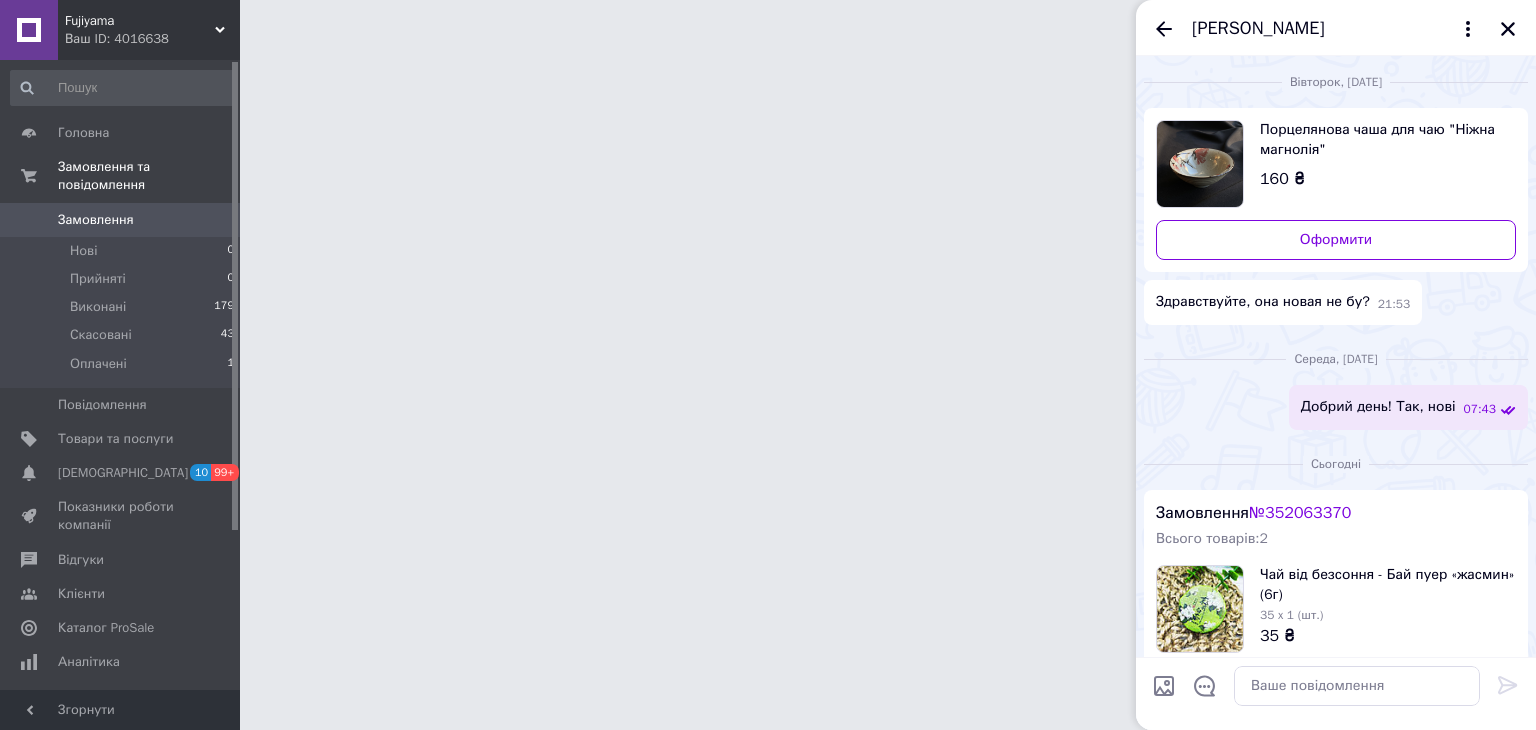 click 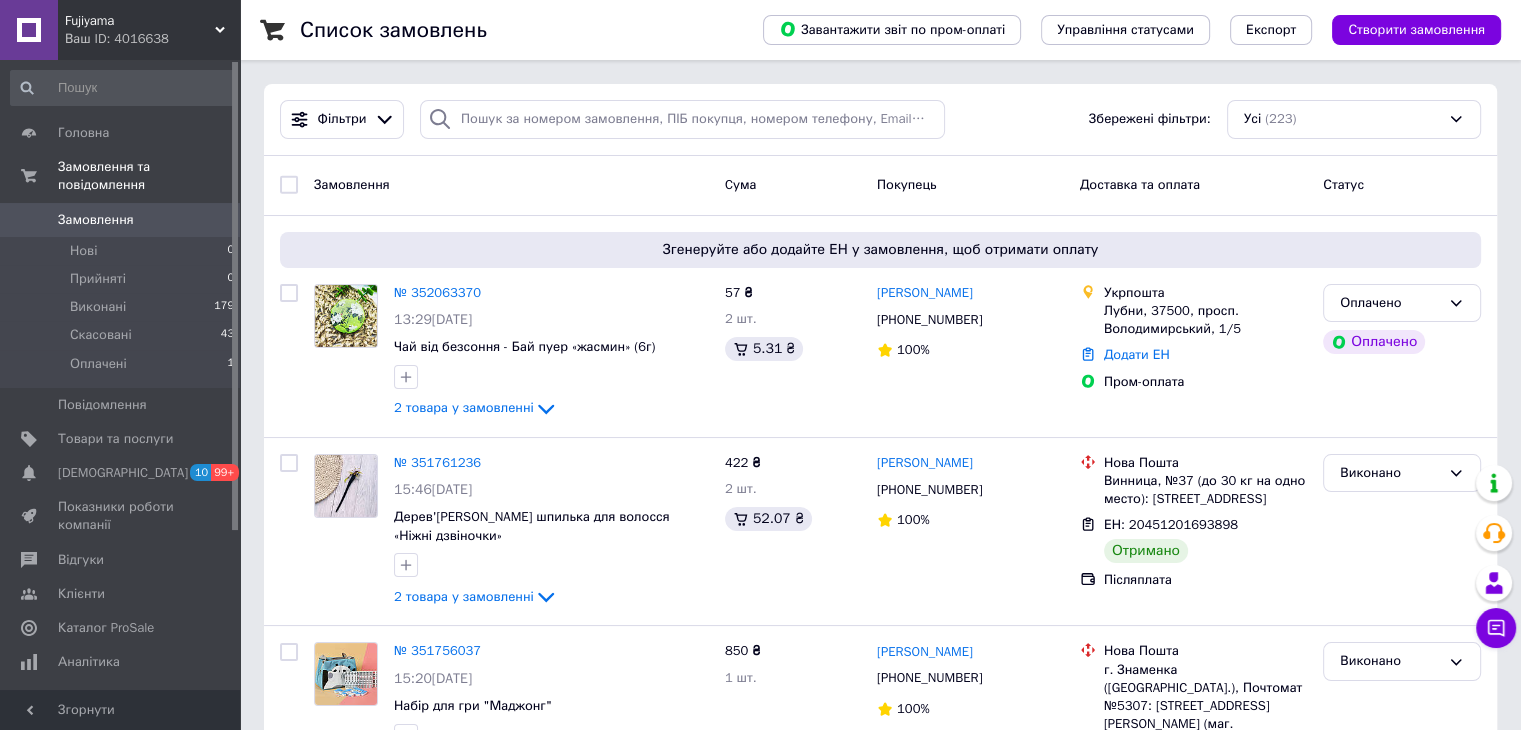 click on "Fujiyama" at bounding box center (140, 21) 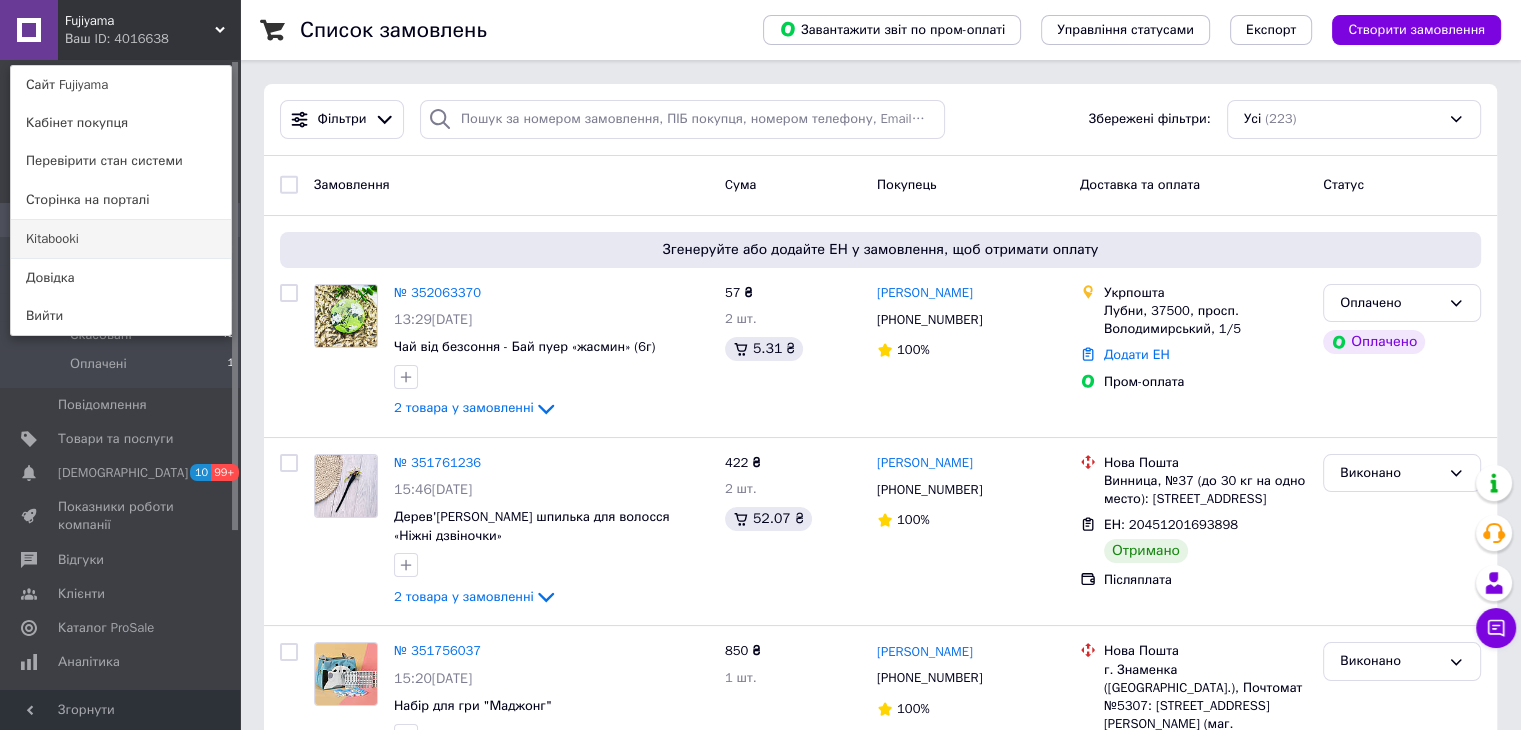 click on "Kitabooki" at bounding box center [121, 239] 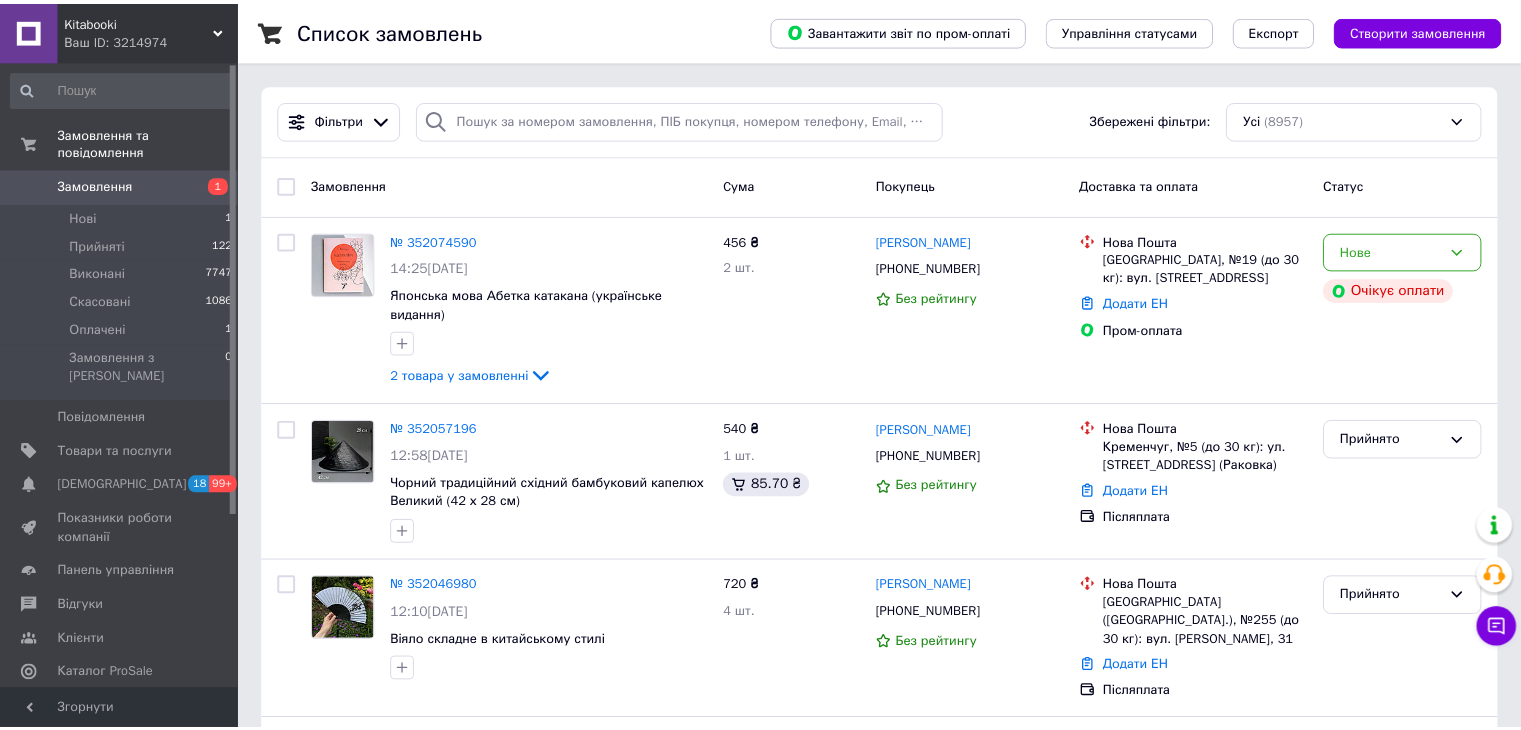 scroll, scrollTop: 0, scrollLeft: 0, axis: both 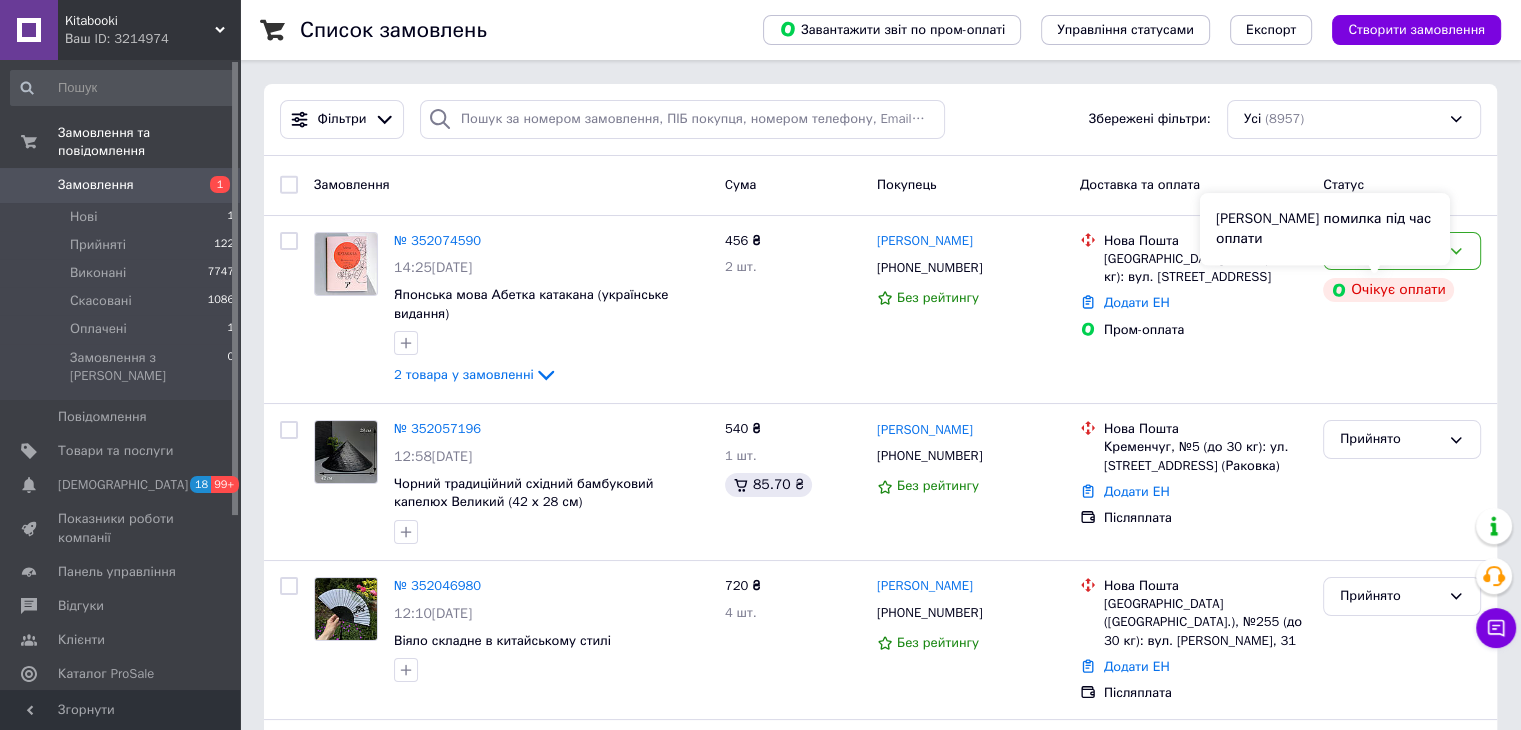 drag, startPoint x: 1420, startPoint y: 249, endPoint x: 1440, endPoint y: 256, distance: 21.189621 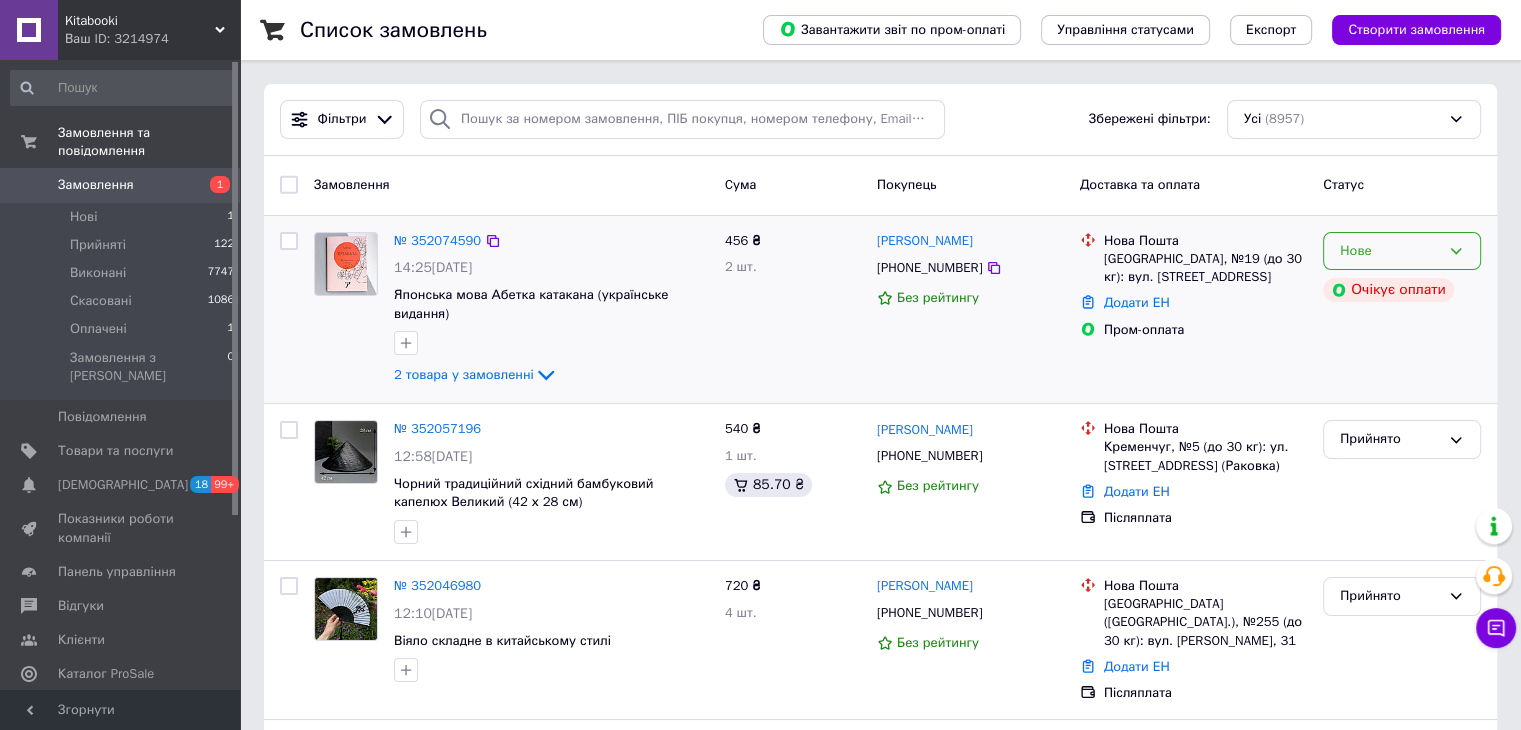 click on "Нове" at bounding box center [1402, 251] 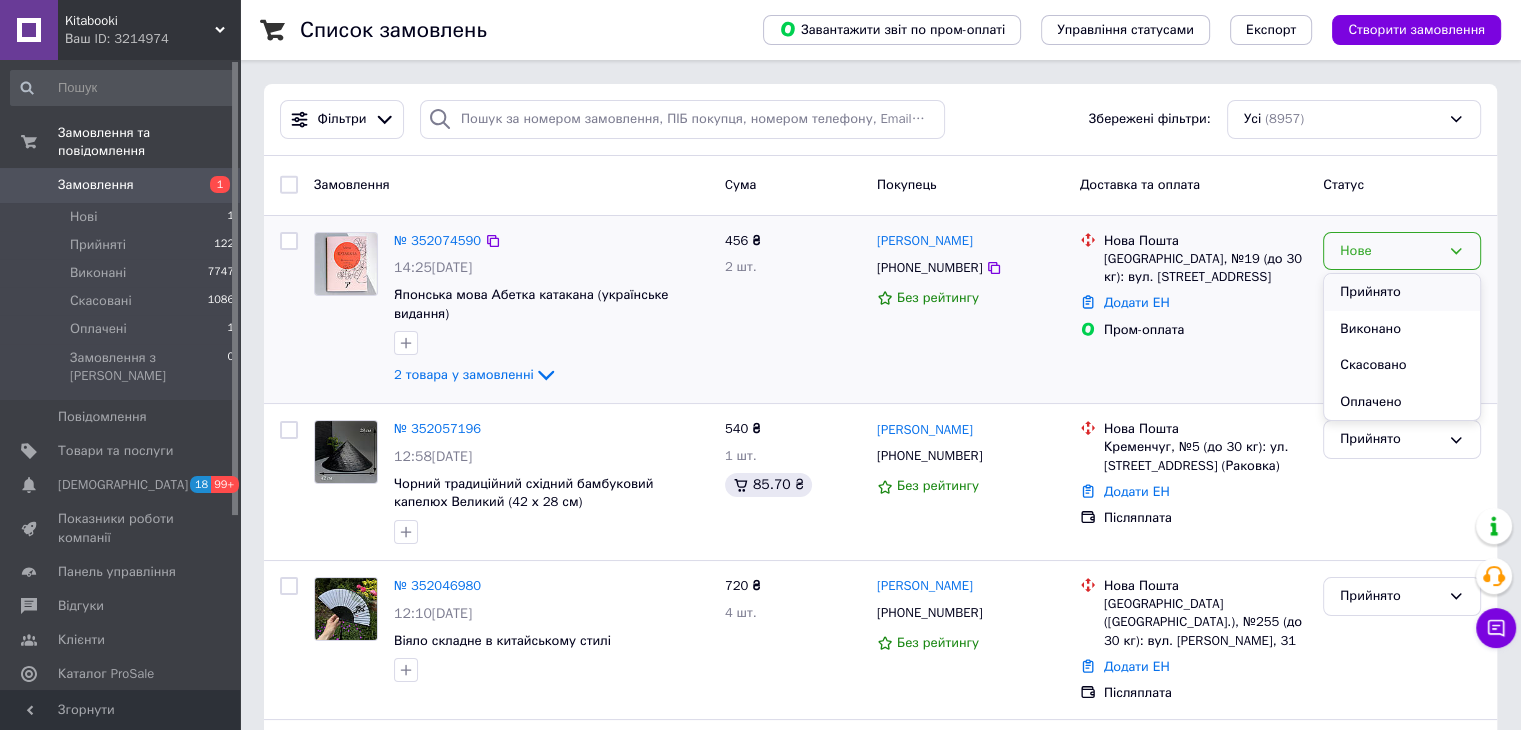 click on "Прийнято" at bounding box center [1402, 292] 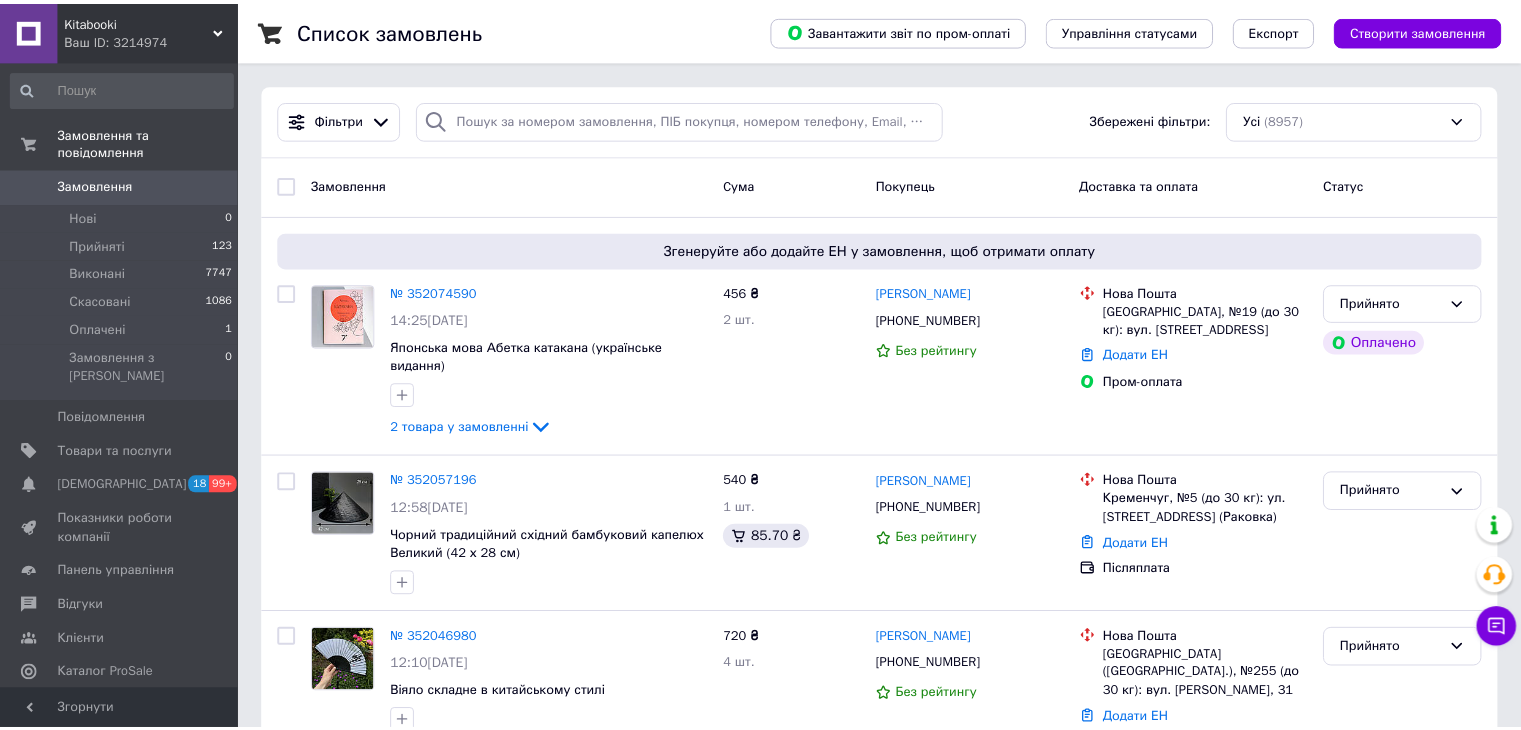 scroll, scrollTop: 0, scrollLeft: 0, axis: both 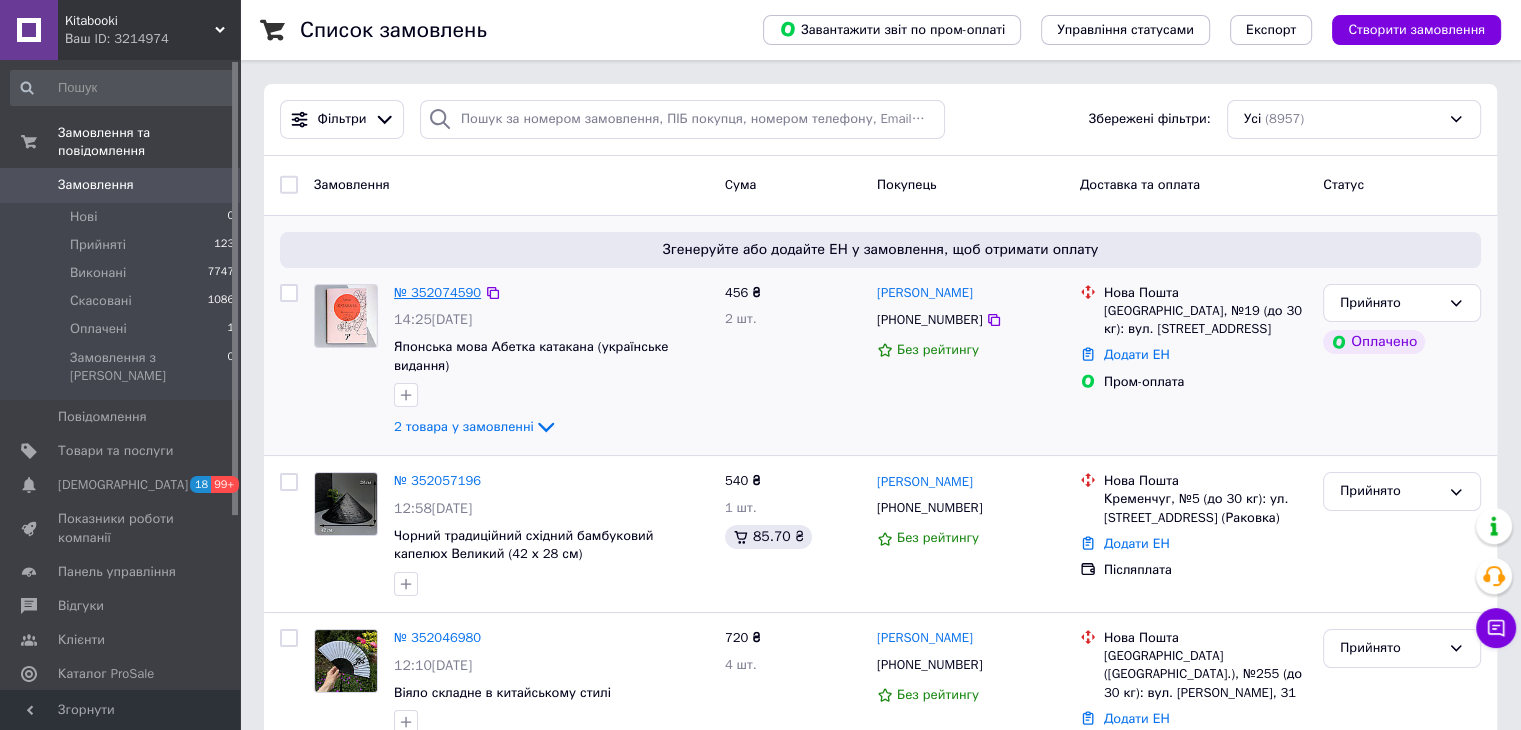 click on "№ 352074590" at bounding box center (437, 292) 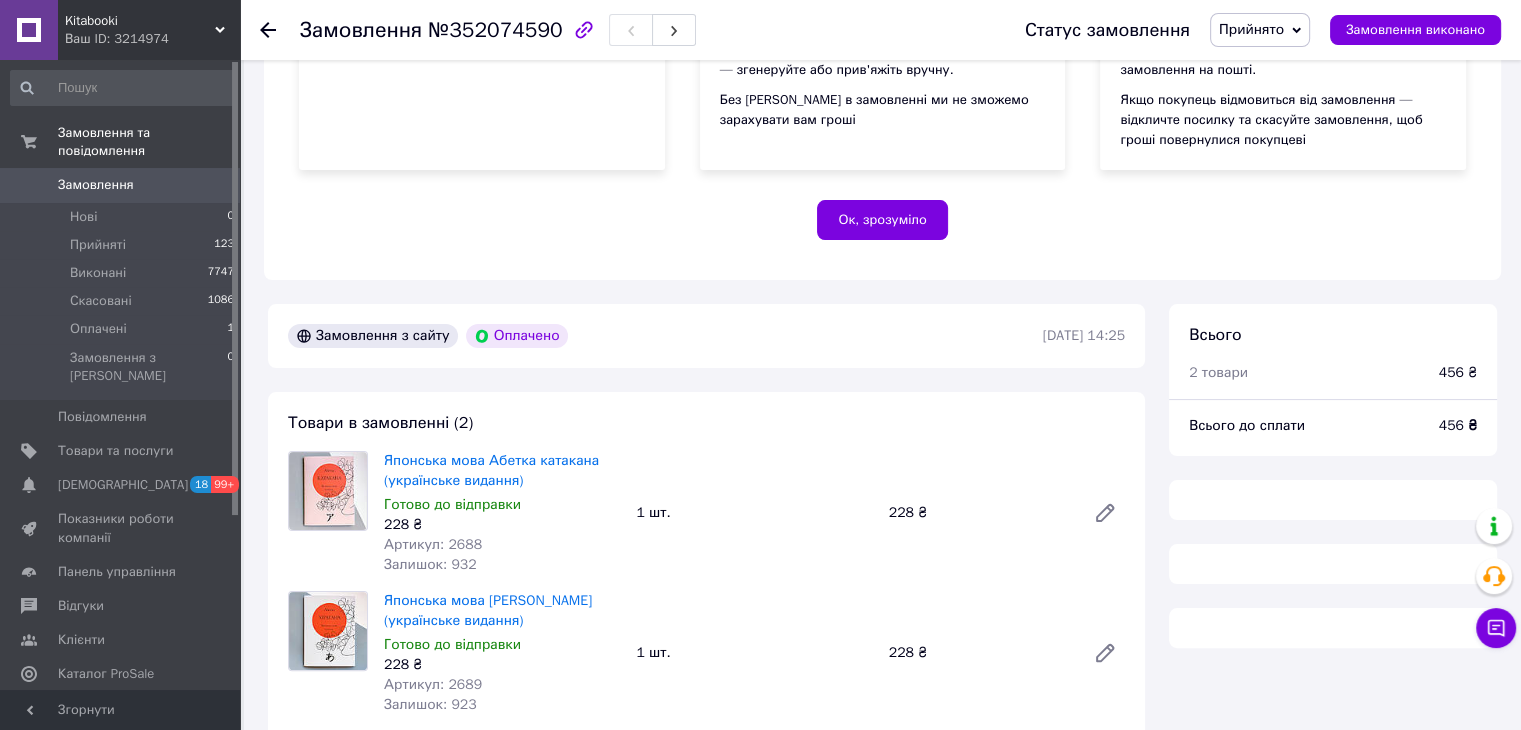 scroll, scrollTop: 500, scrollLeft: 0, axis: vertical 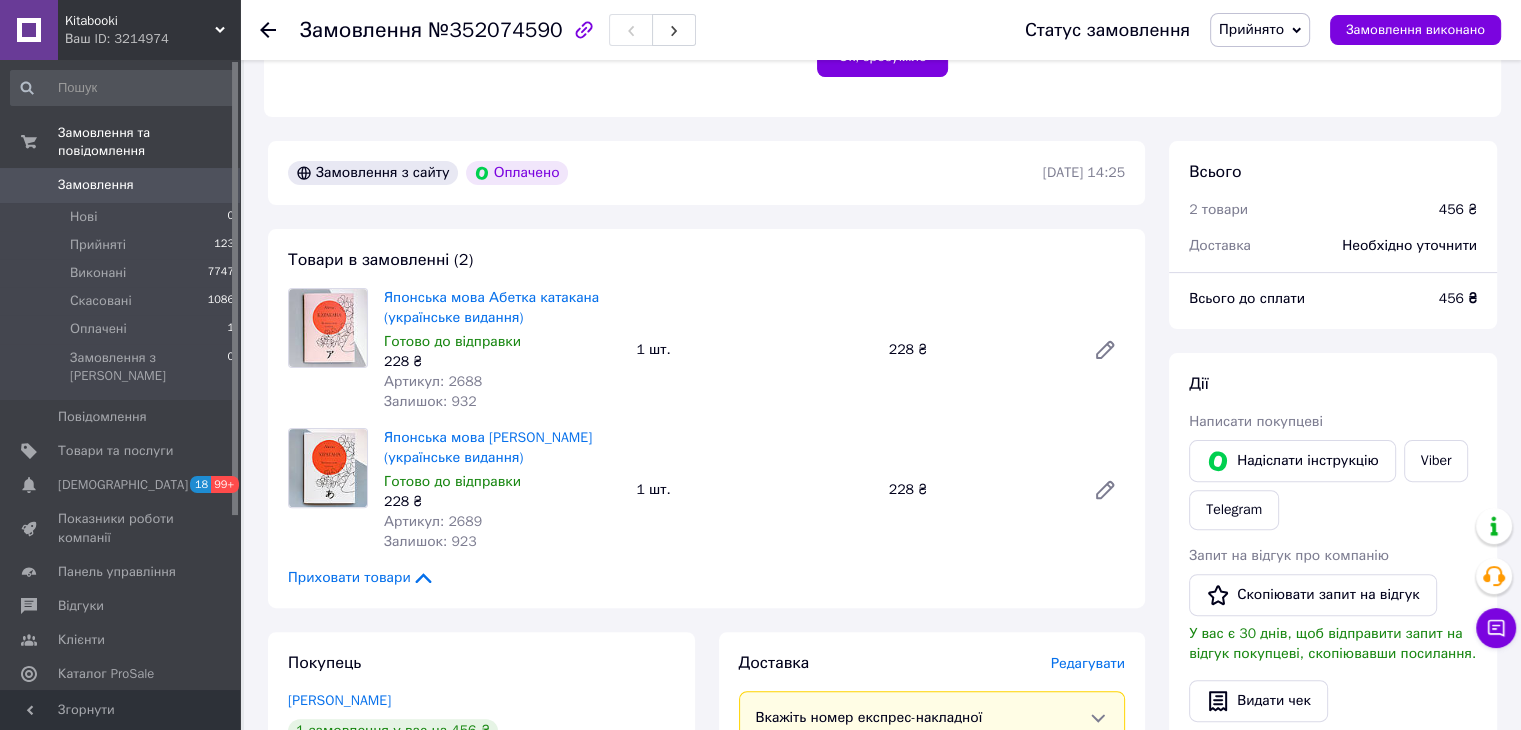 click 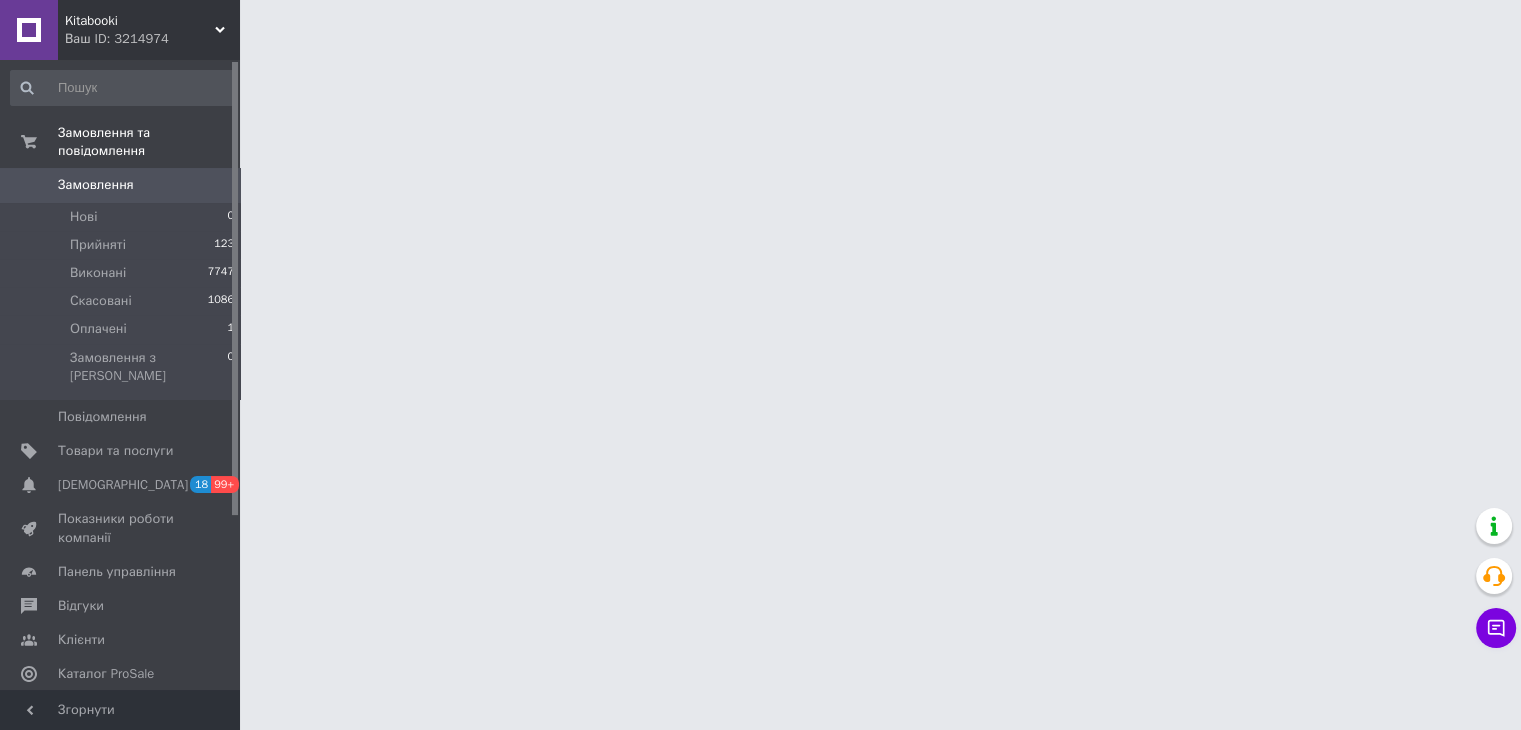 scroll, scrollTop: 0, scrollLeft: 0, axis: both 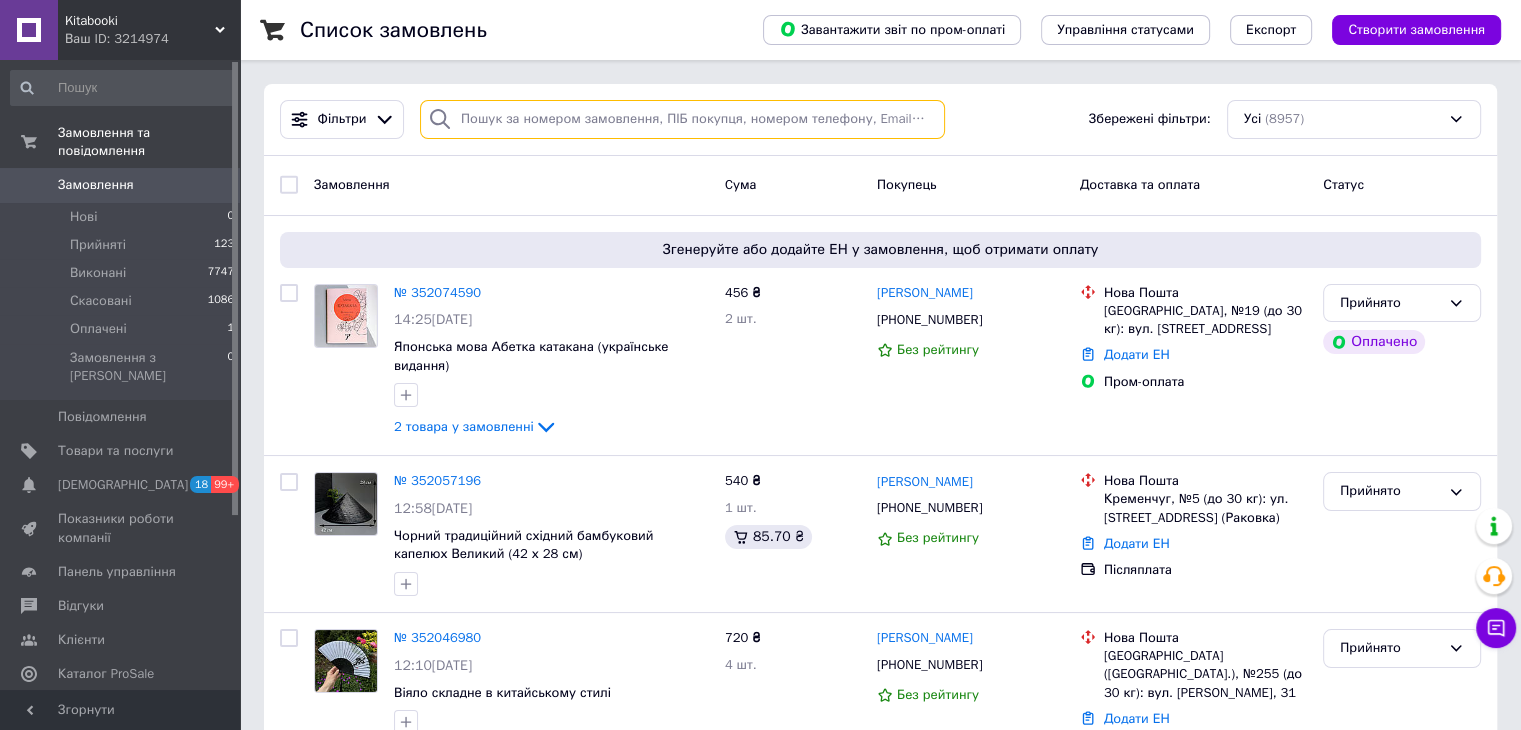 click at bounding box center (682, 119) 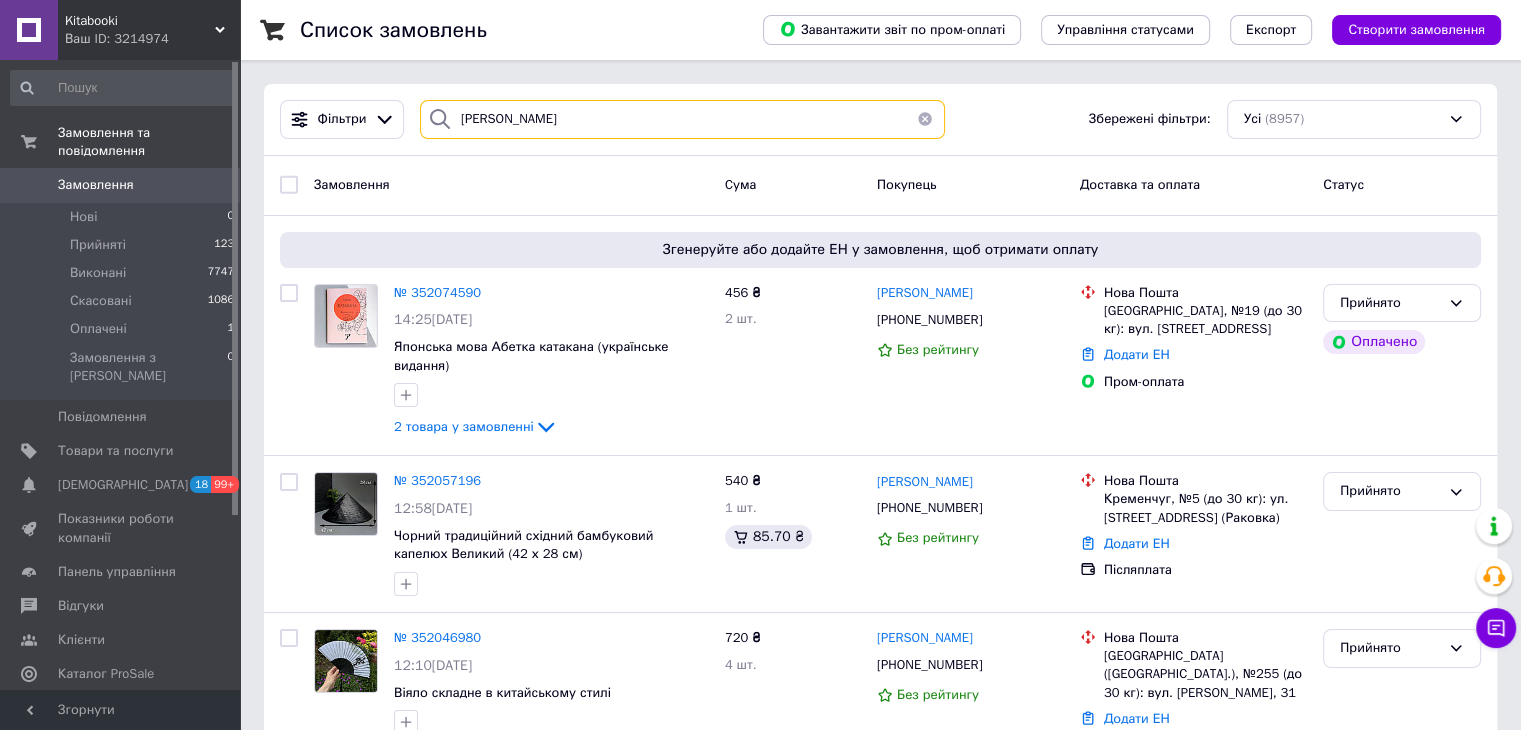 type on "[PERSON_NAME]" 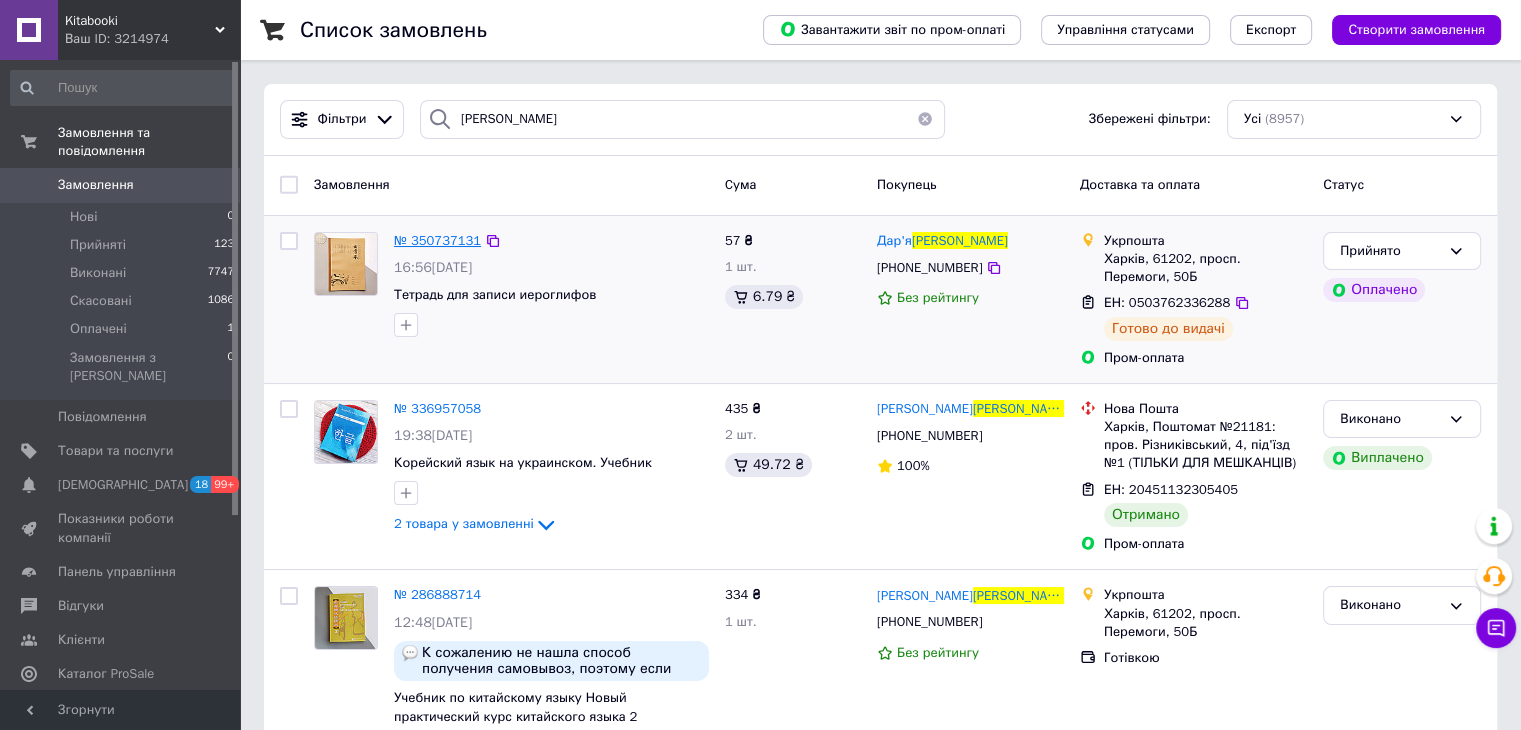 click on "№ 350737131" at bounding box center [437, 240] 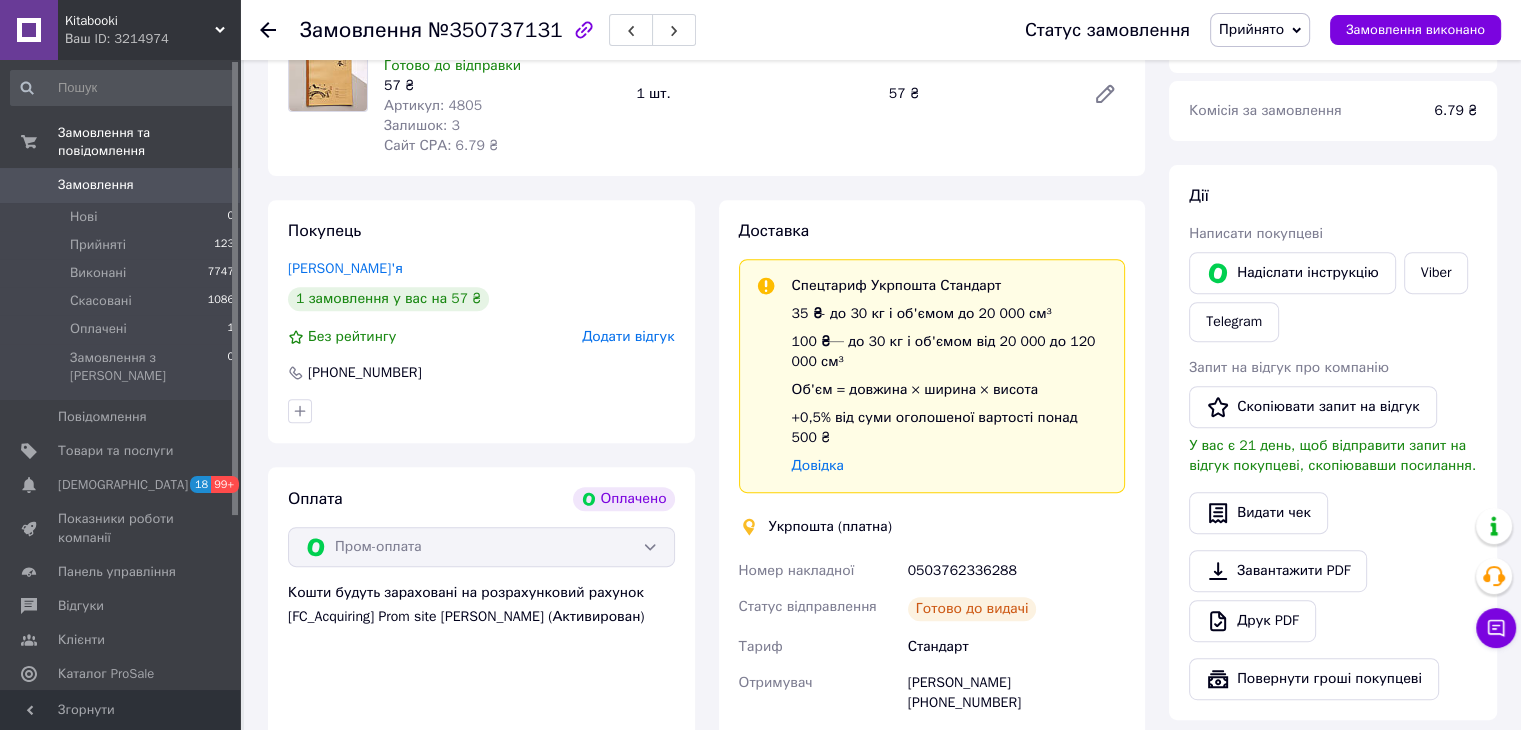 scroll, scrollTop: 800, scrollLeft: 0, axis: vertical 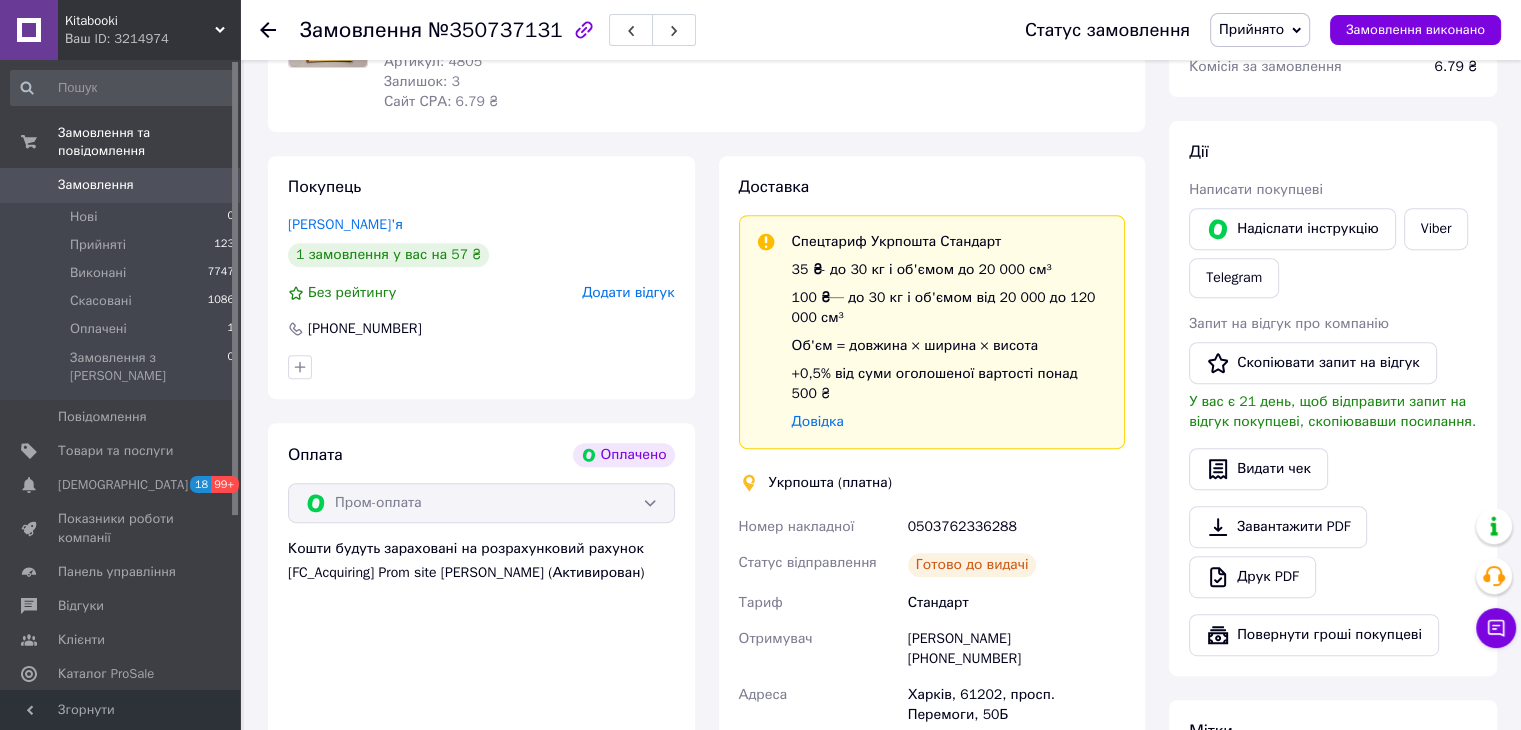 click on "Чат з покупцем Тех підтримка
Чат з покупцем" at bounding box center (1496, 578) 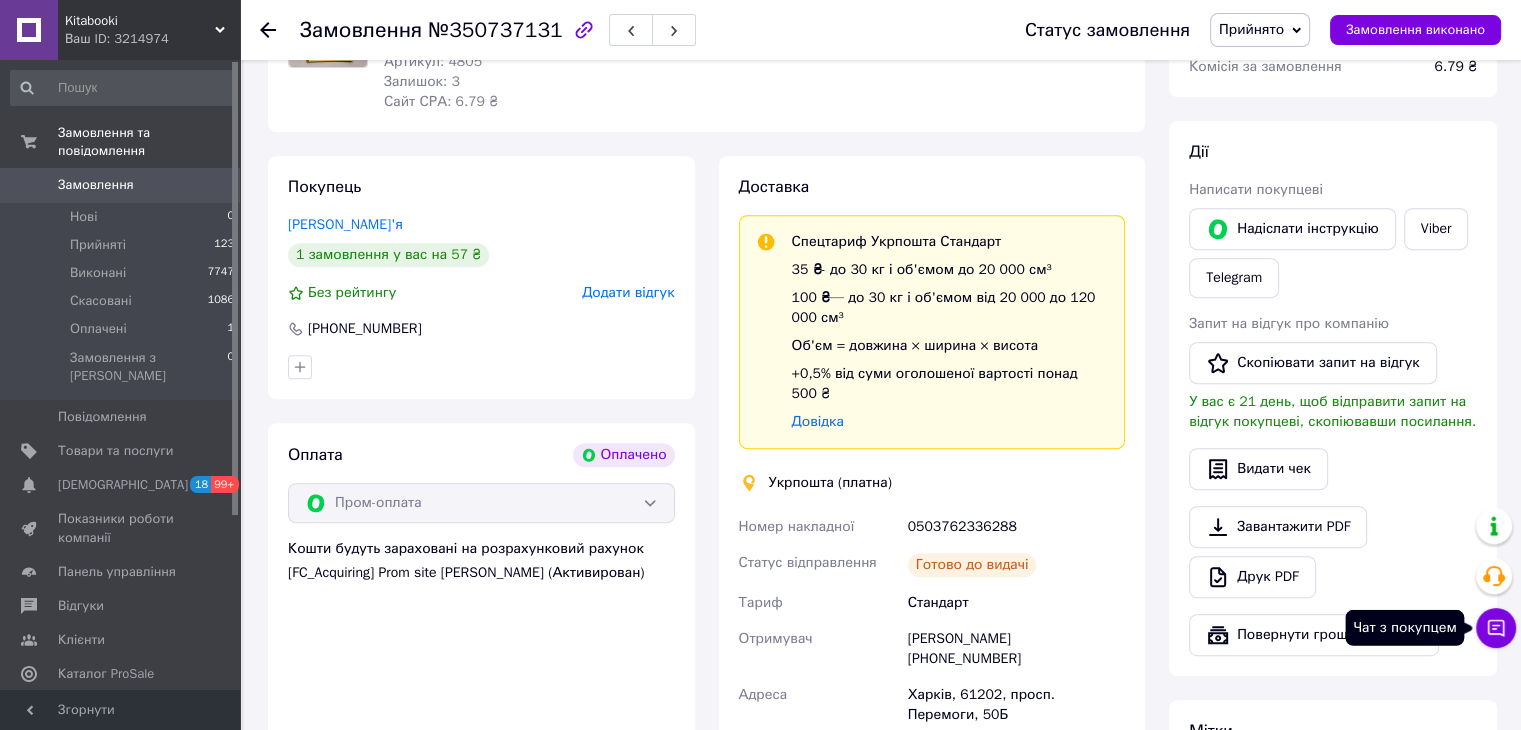 click 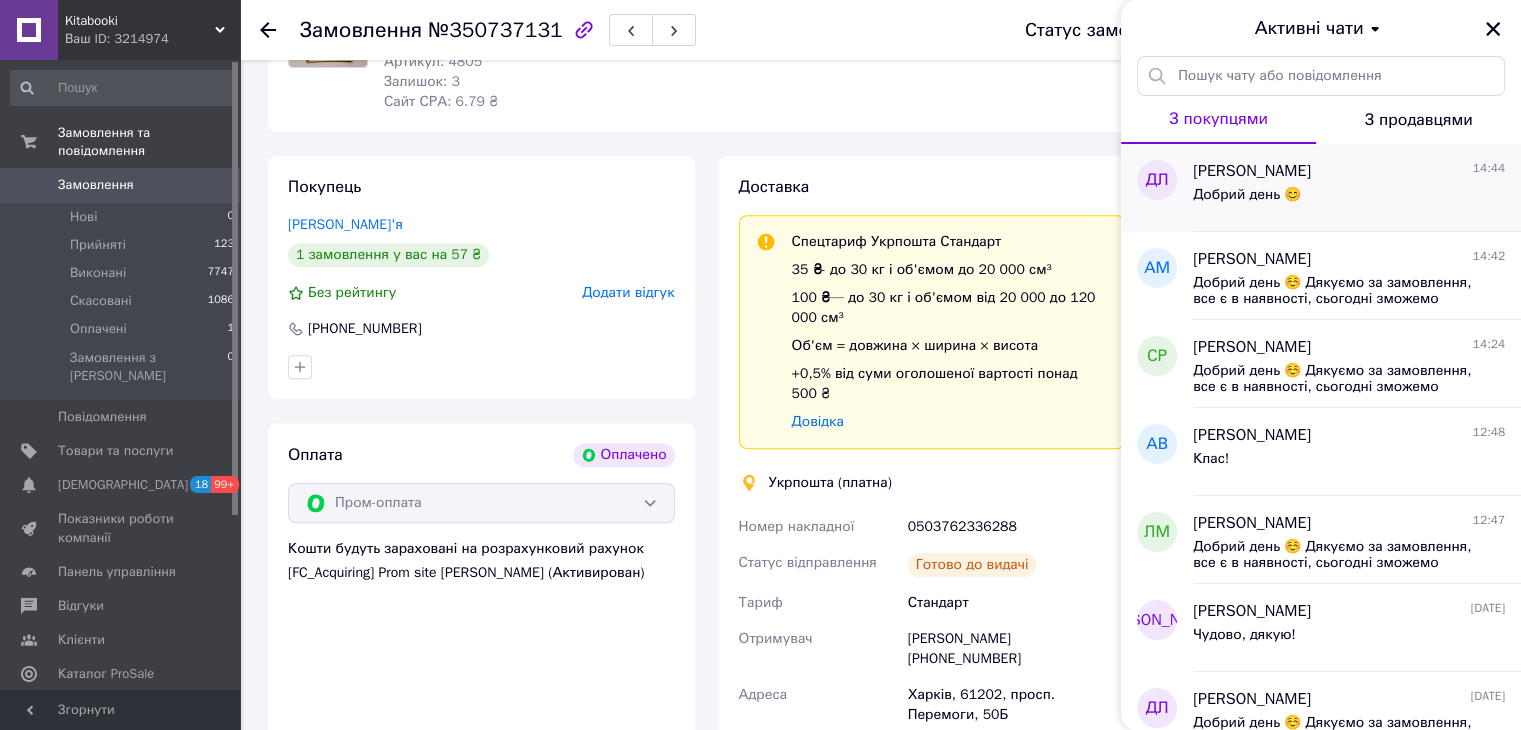 click on "Добрий день 😊" at bounding box center (1247, 195) 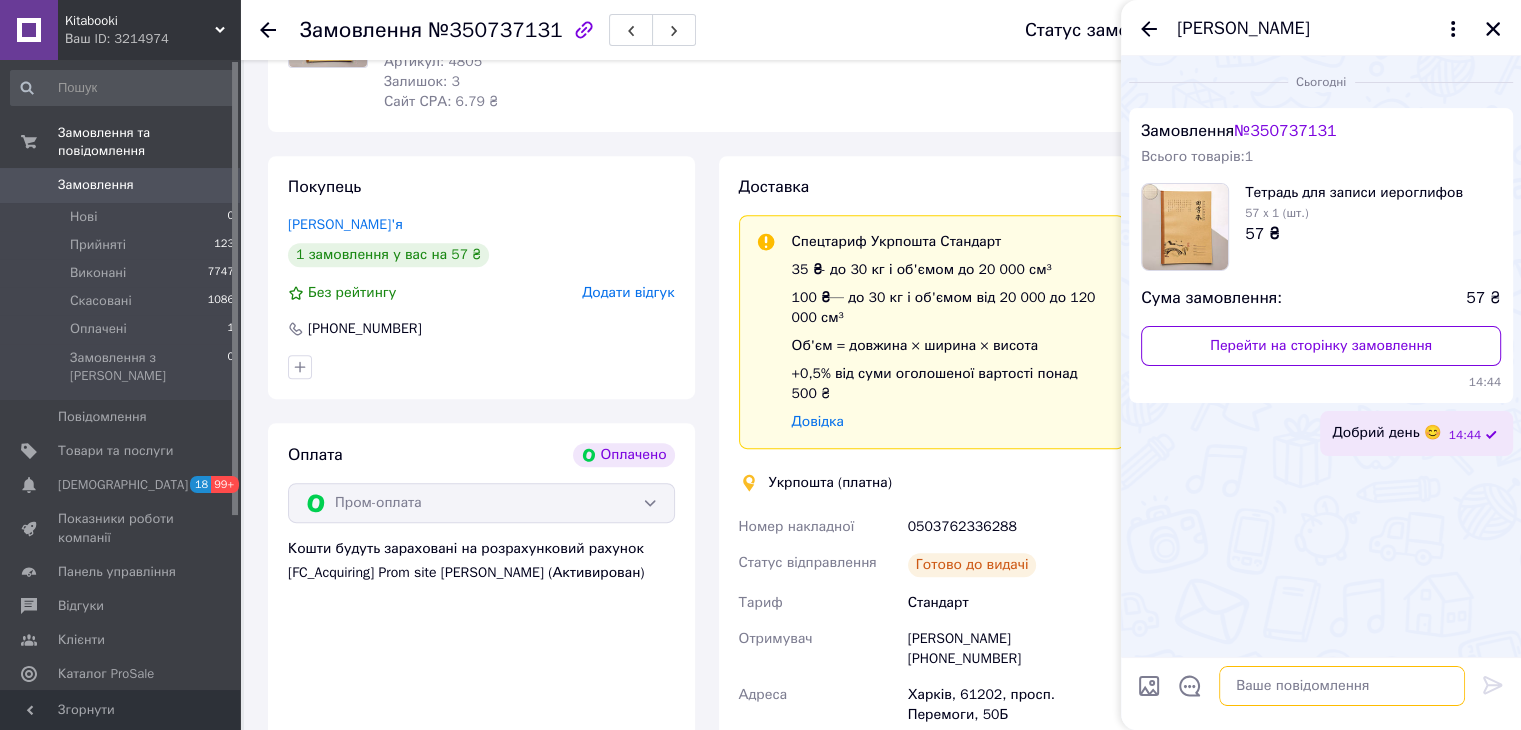 click at bounding box center [1342, 686] 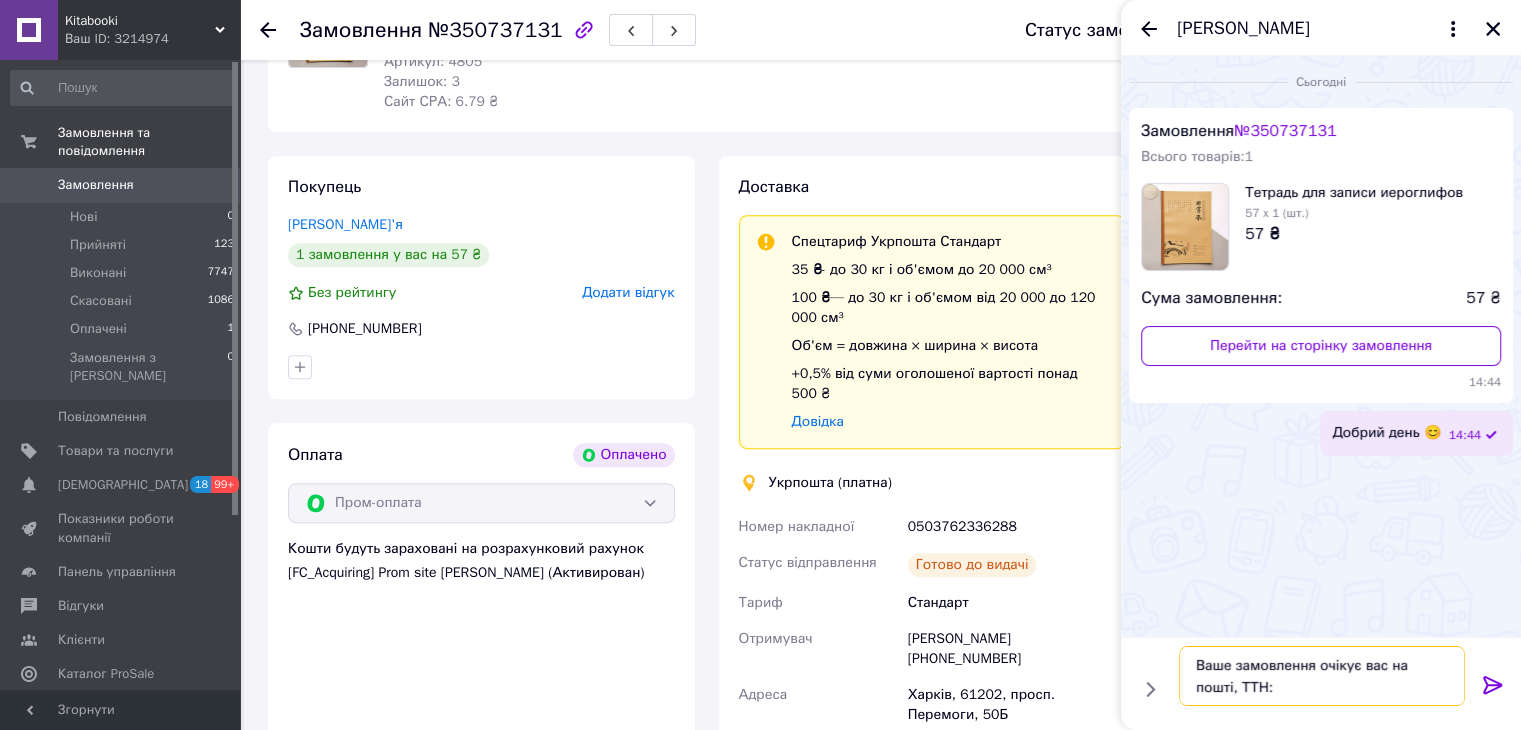 paste on "20451198195228" 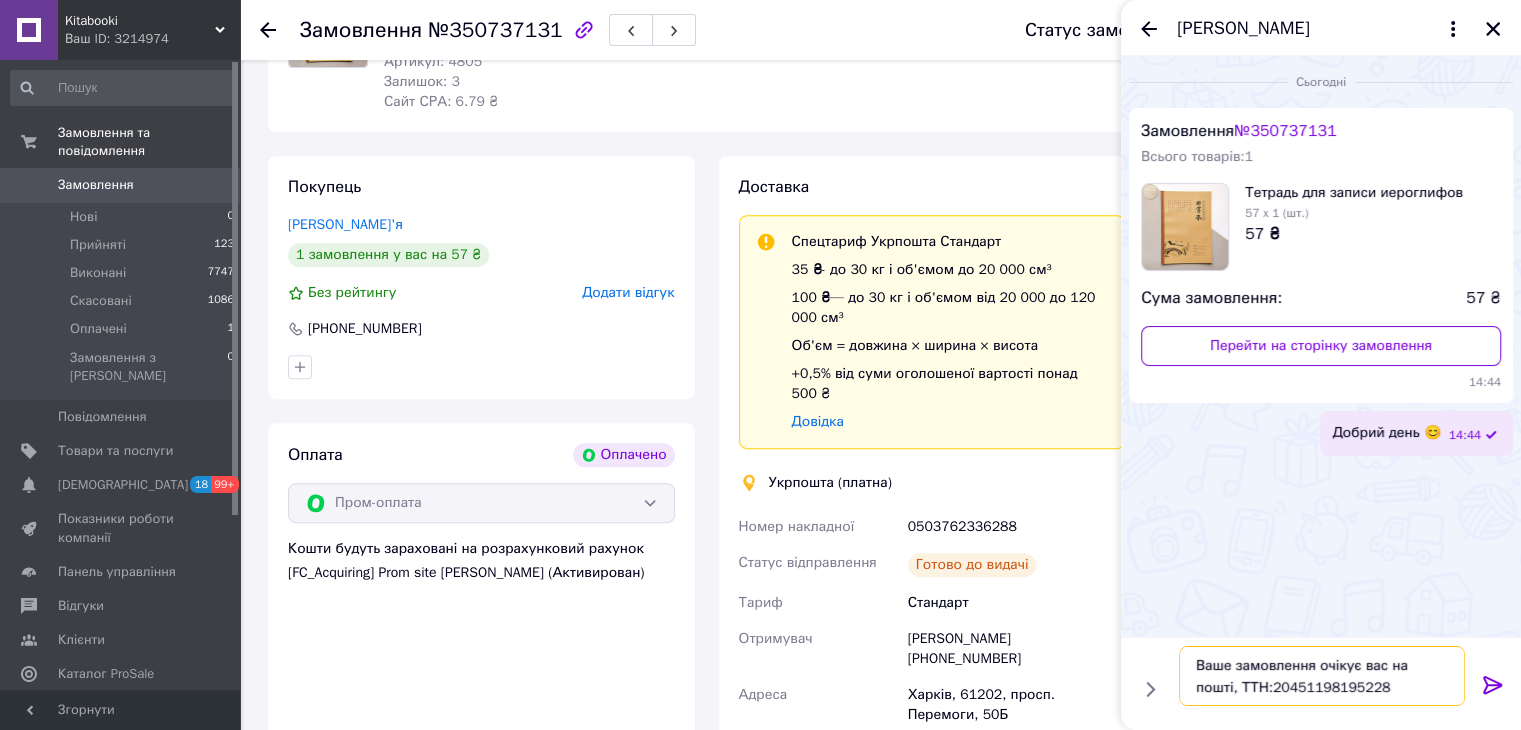 scroll, scrollTop: 13, scrollLeft: 0, axis: vertical 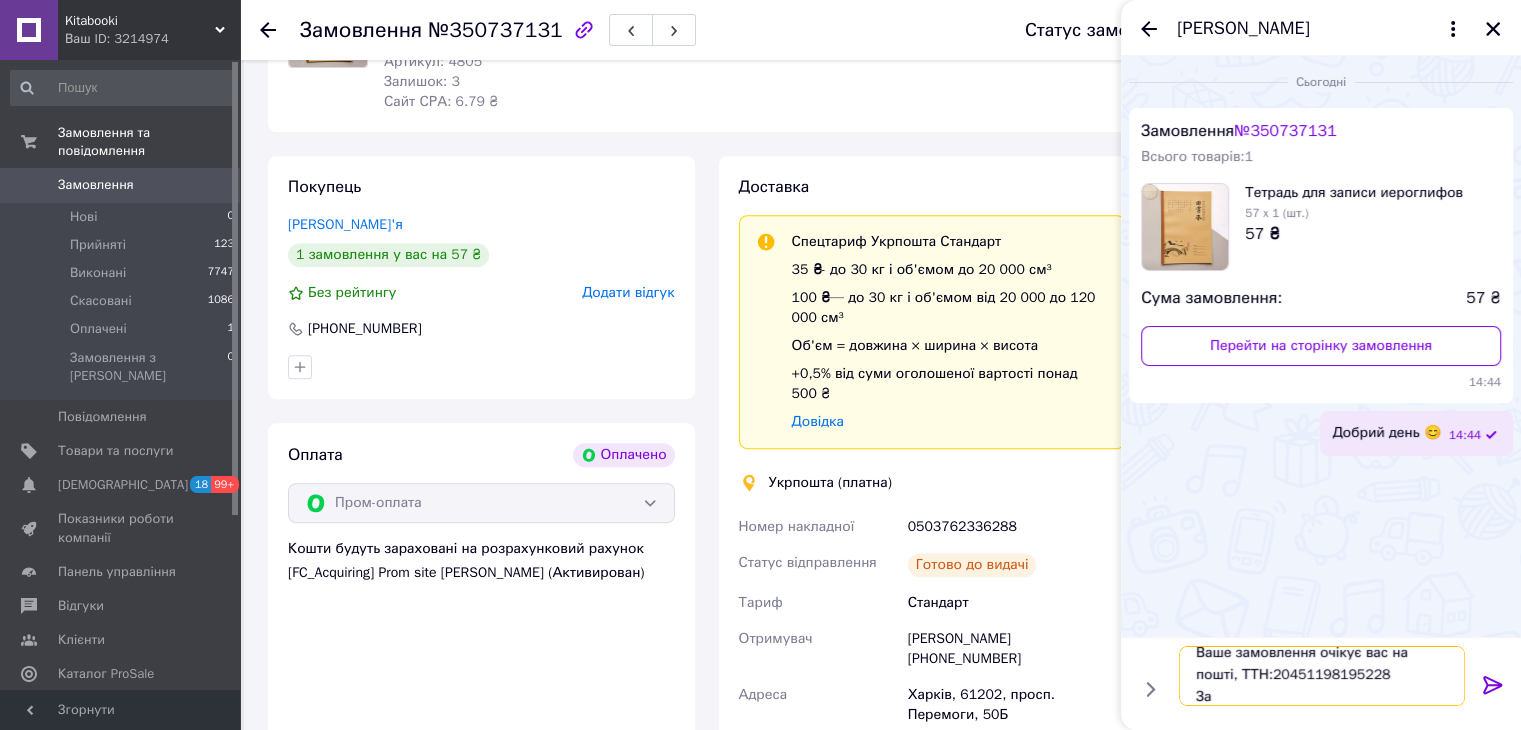 click on "Ваше замовлення очікує вас на пошті, ТТН:20451198195228
За" at bounding box center [1322, 676] 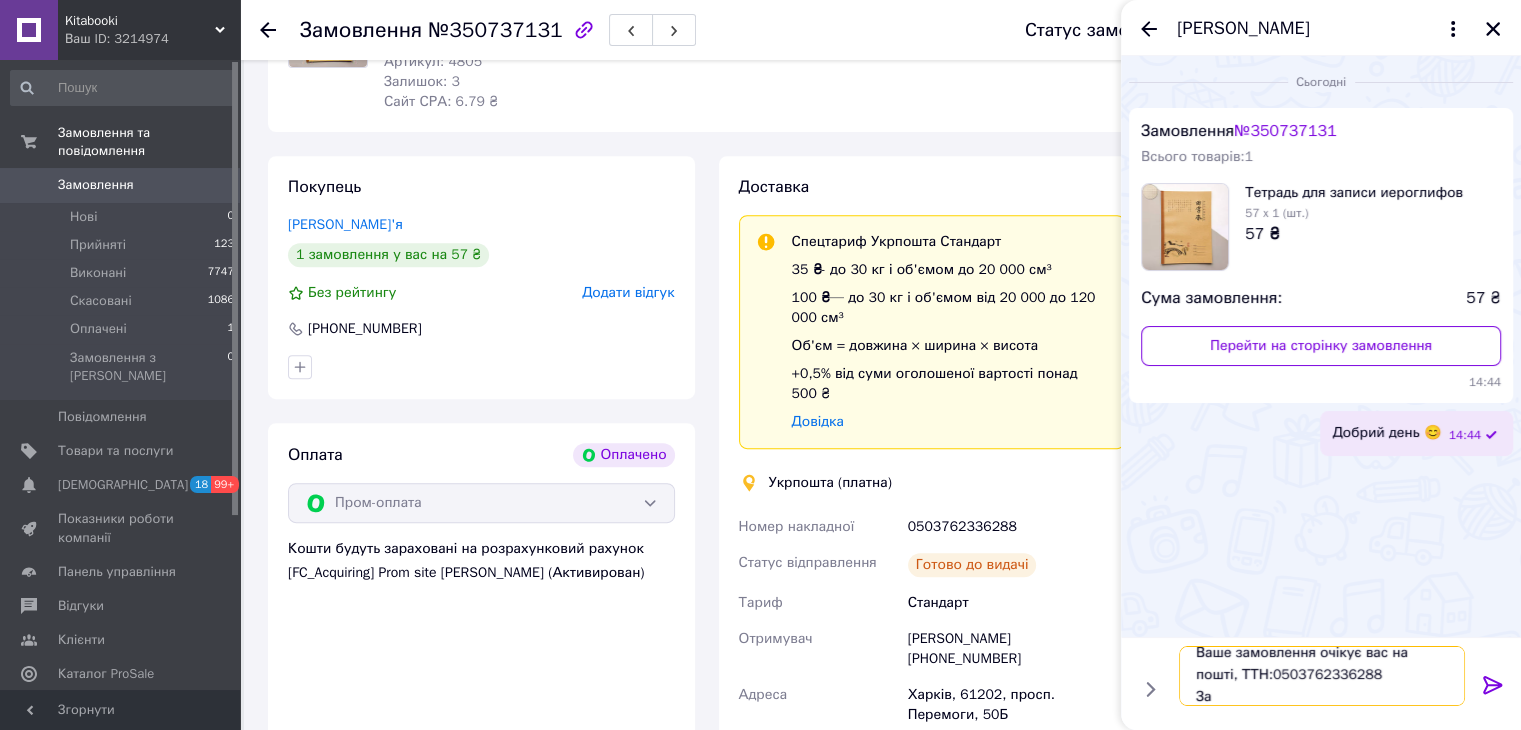 click on "Ваше замовлення очікує вас на пошті, ТТН:0503762336288
За" at bounding box center [1322, 676] 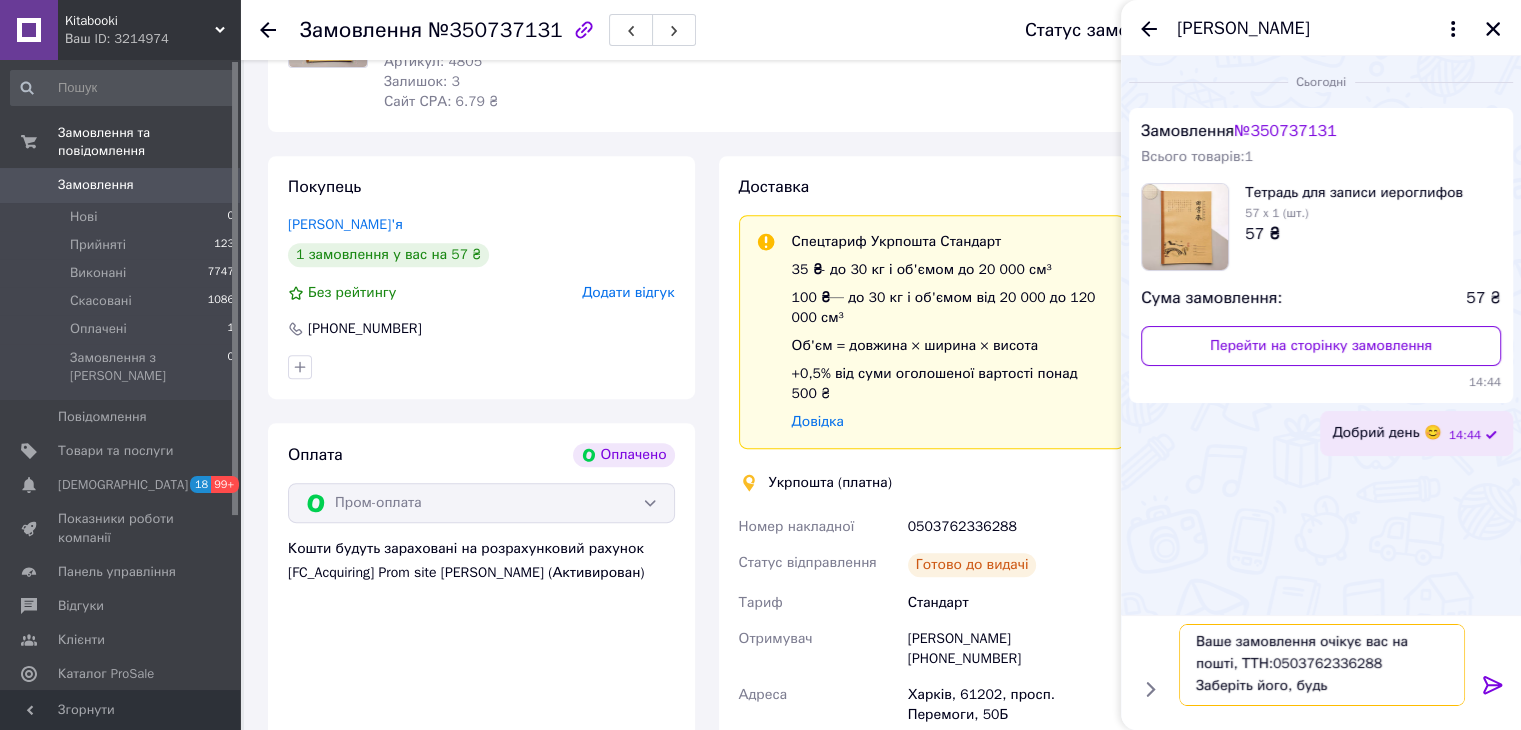 scroll, scrollTop: 1, scrollLeft: 0, axis: vertical 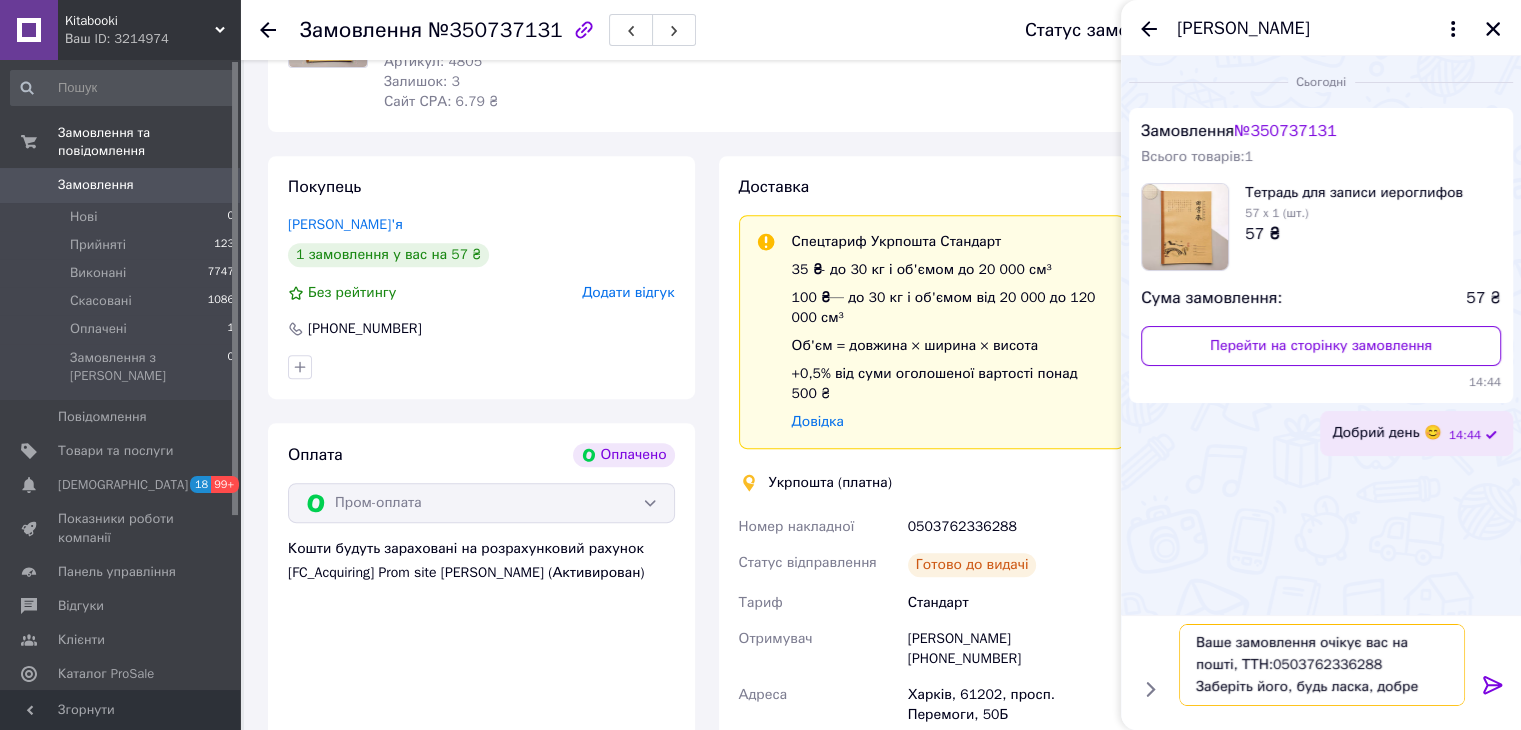type on "Ваше замовлення очікує вас на пошті, ТТН:0503762336288
Заберіть його, будь ласка, добре?" 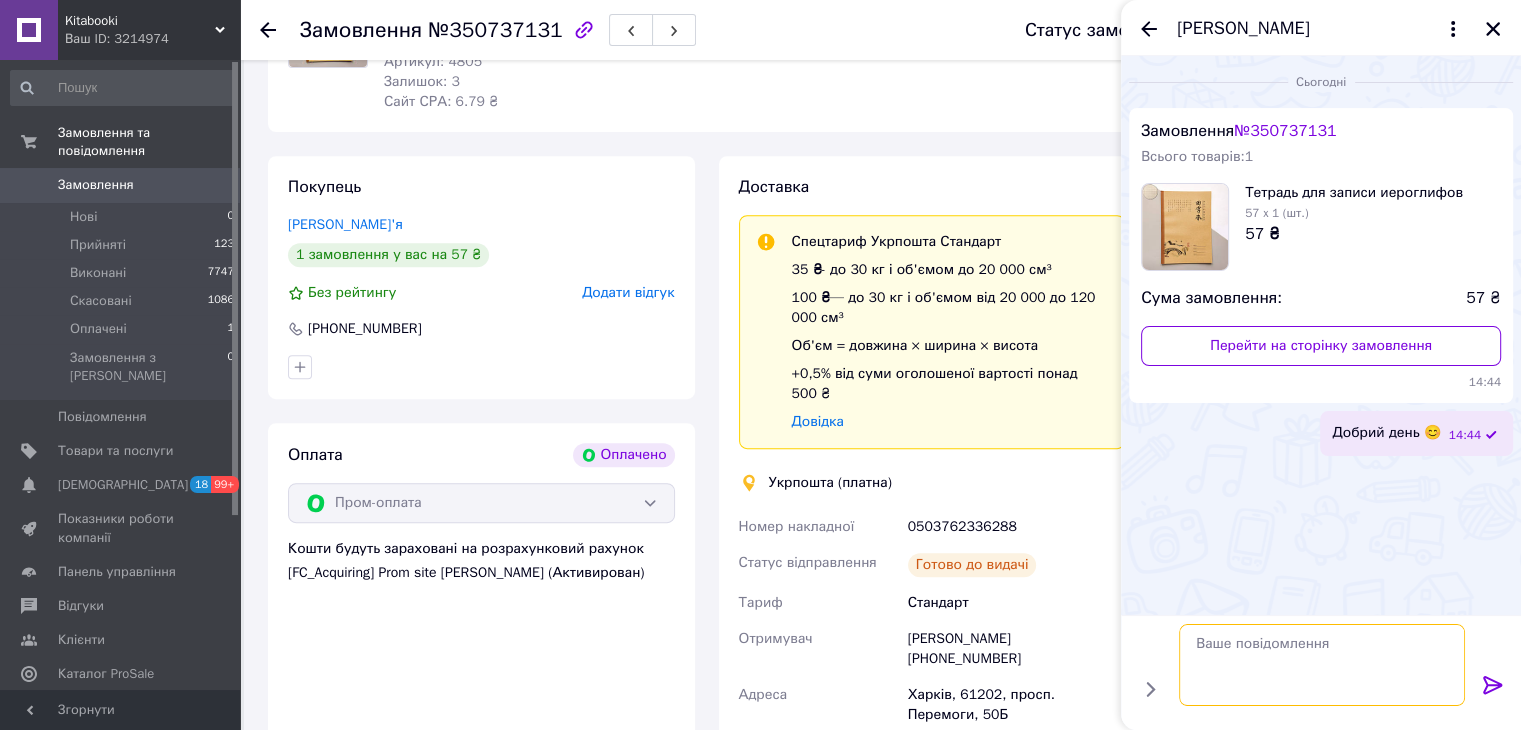 scroll, scrollTop: 0, scrollLeft: 0, axis: both 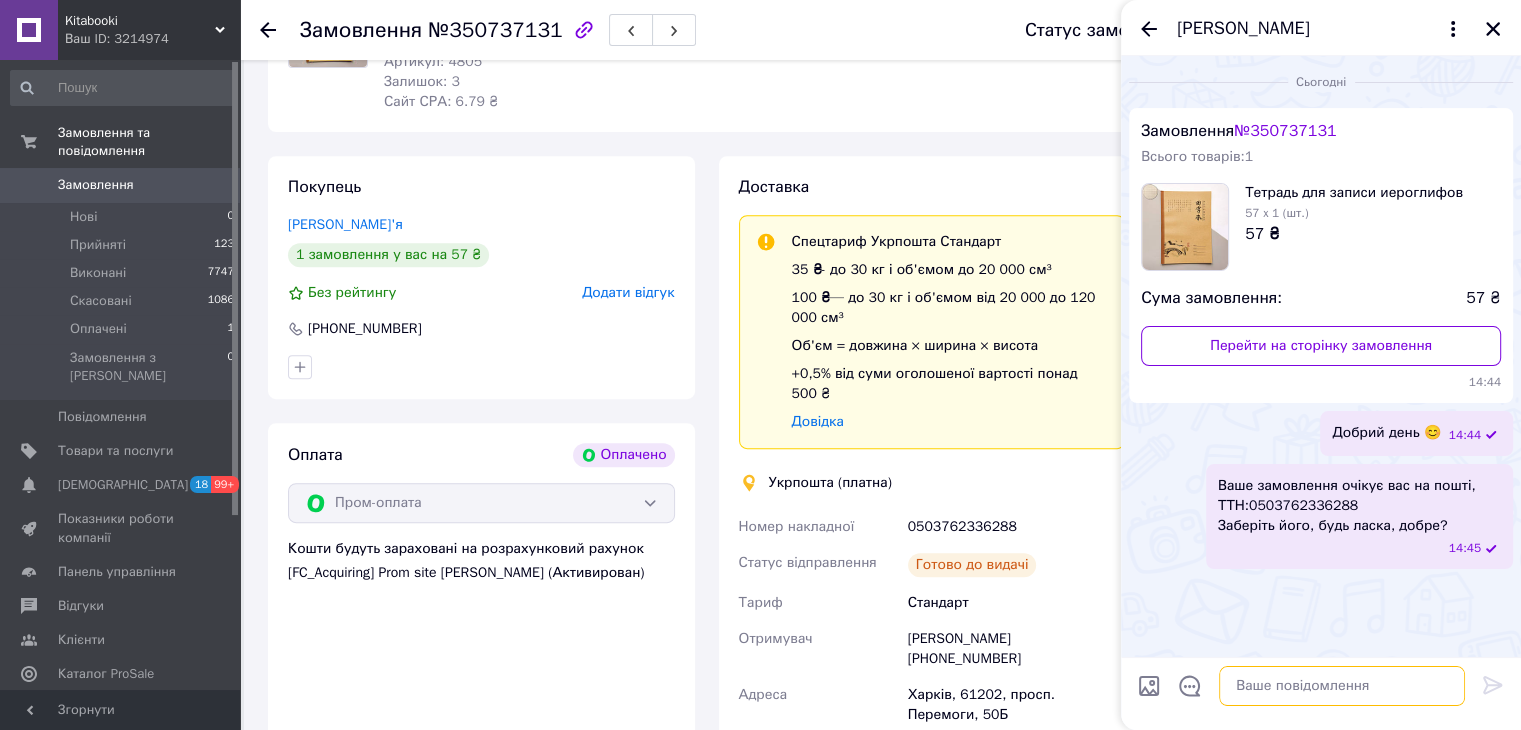 type 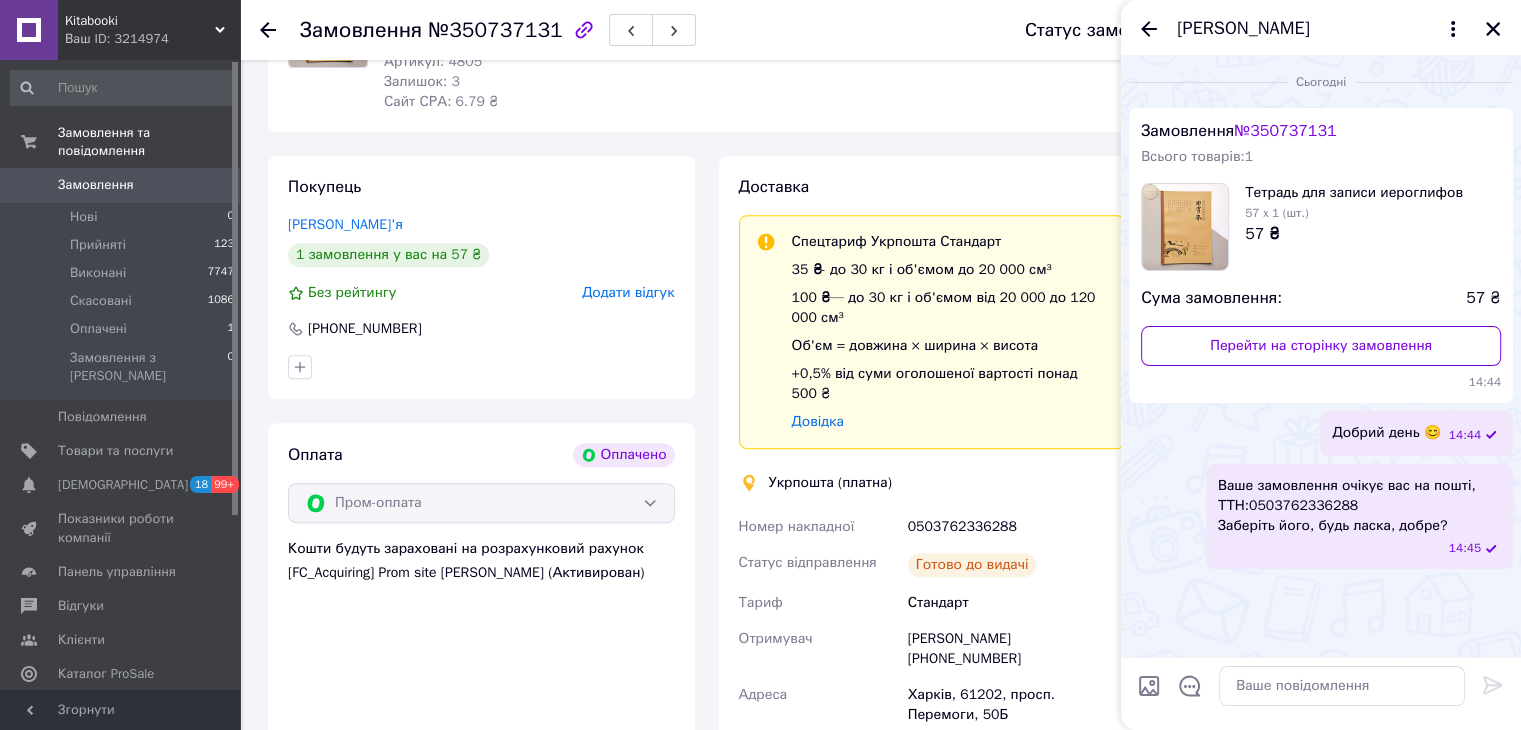 click at bounding box center (1493, 29) 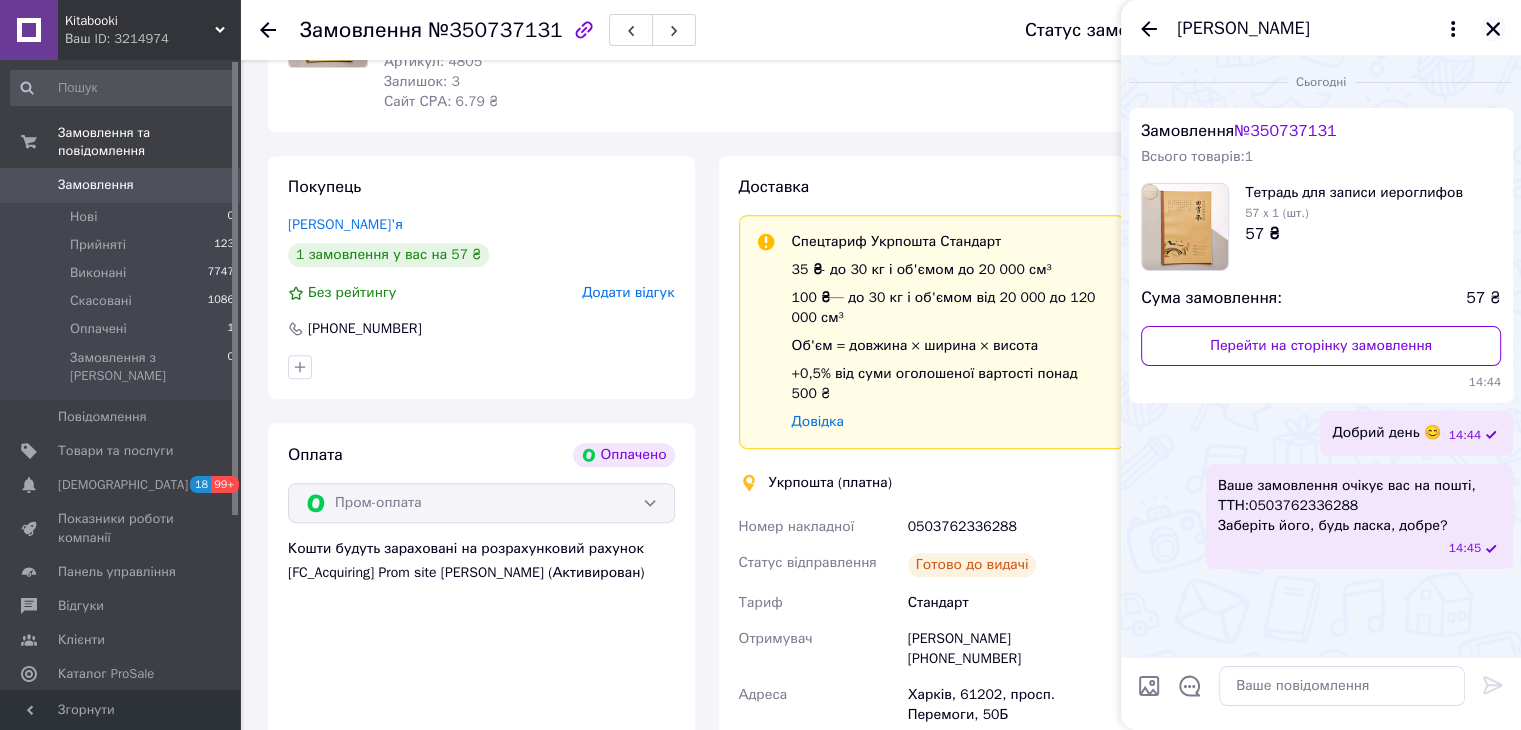 click 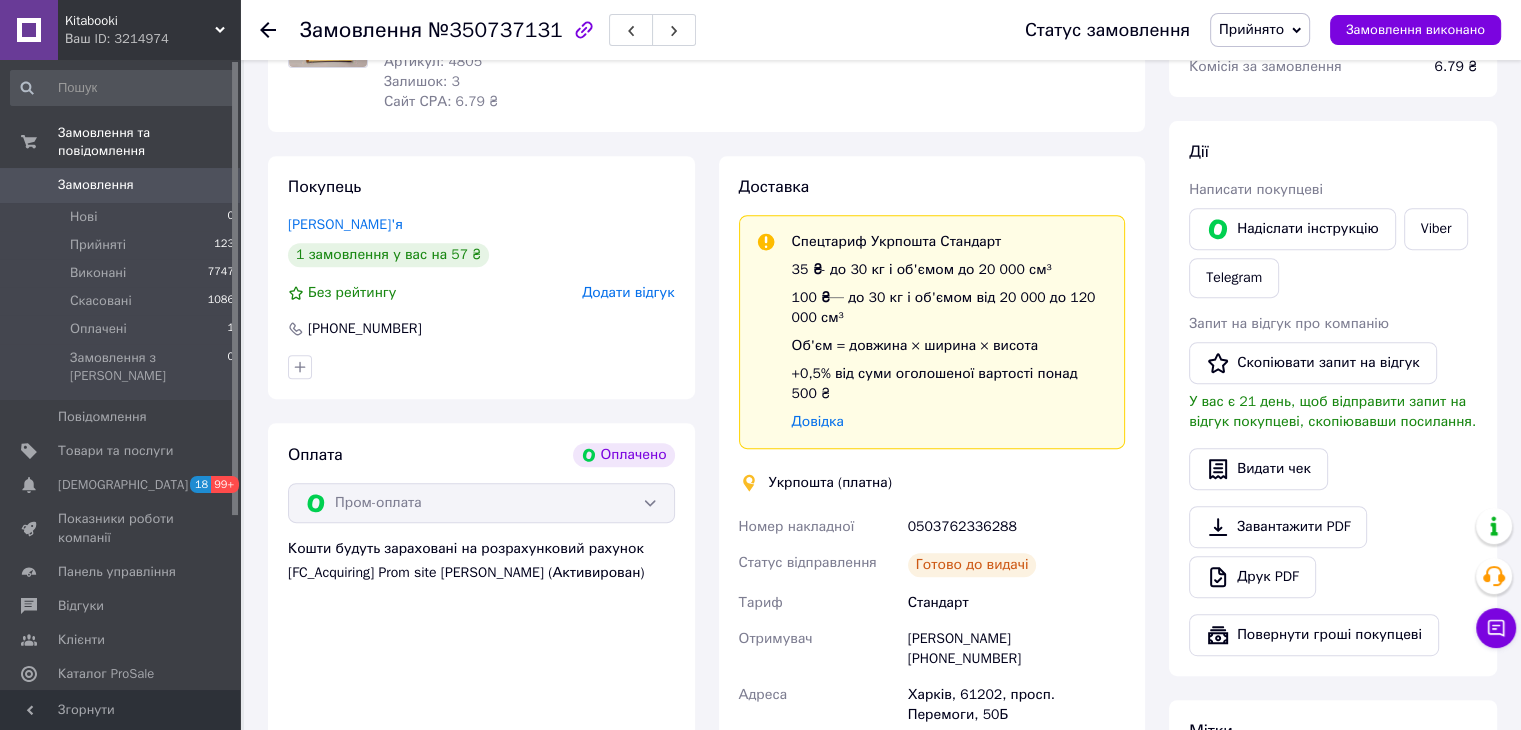 click on "Замовлення №350737131 Статус замовлення Прийнято Виконано Скасовано Оплачено Замовлення виконано" at bounding box center [880, 30] 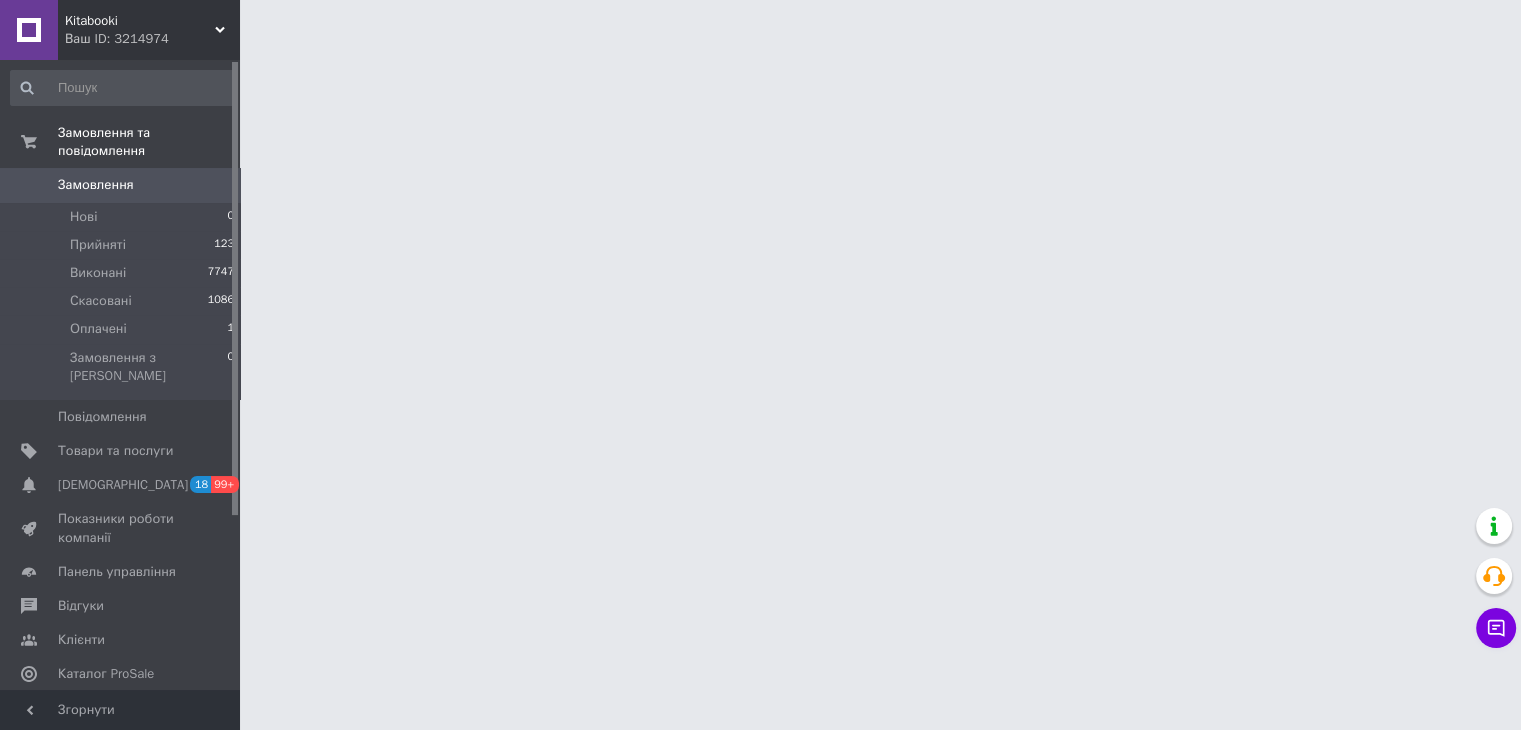 scroll, scrollTop: 0, scrollLeft: 0, axis: both 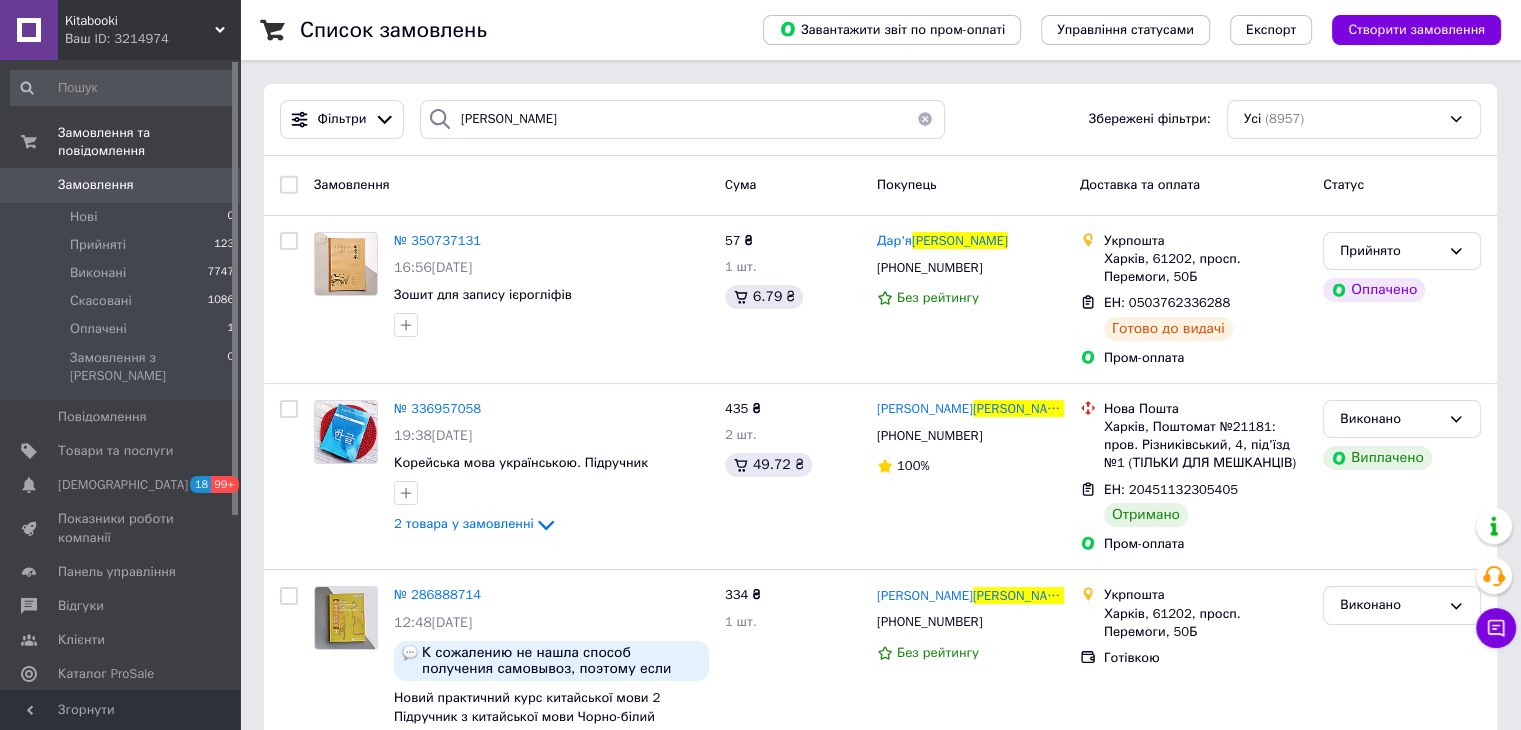 click at bounding box center [925, 119] 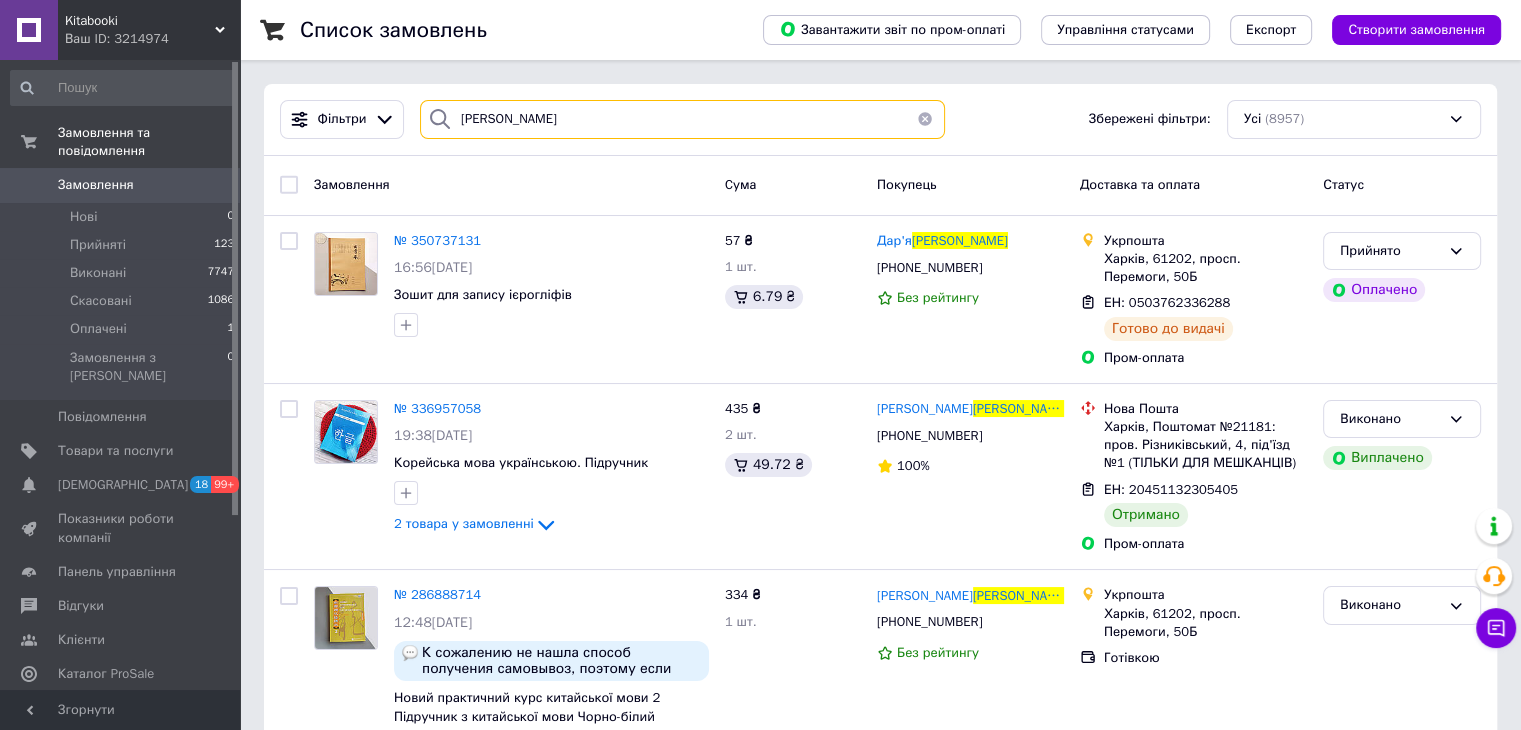 type 